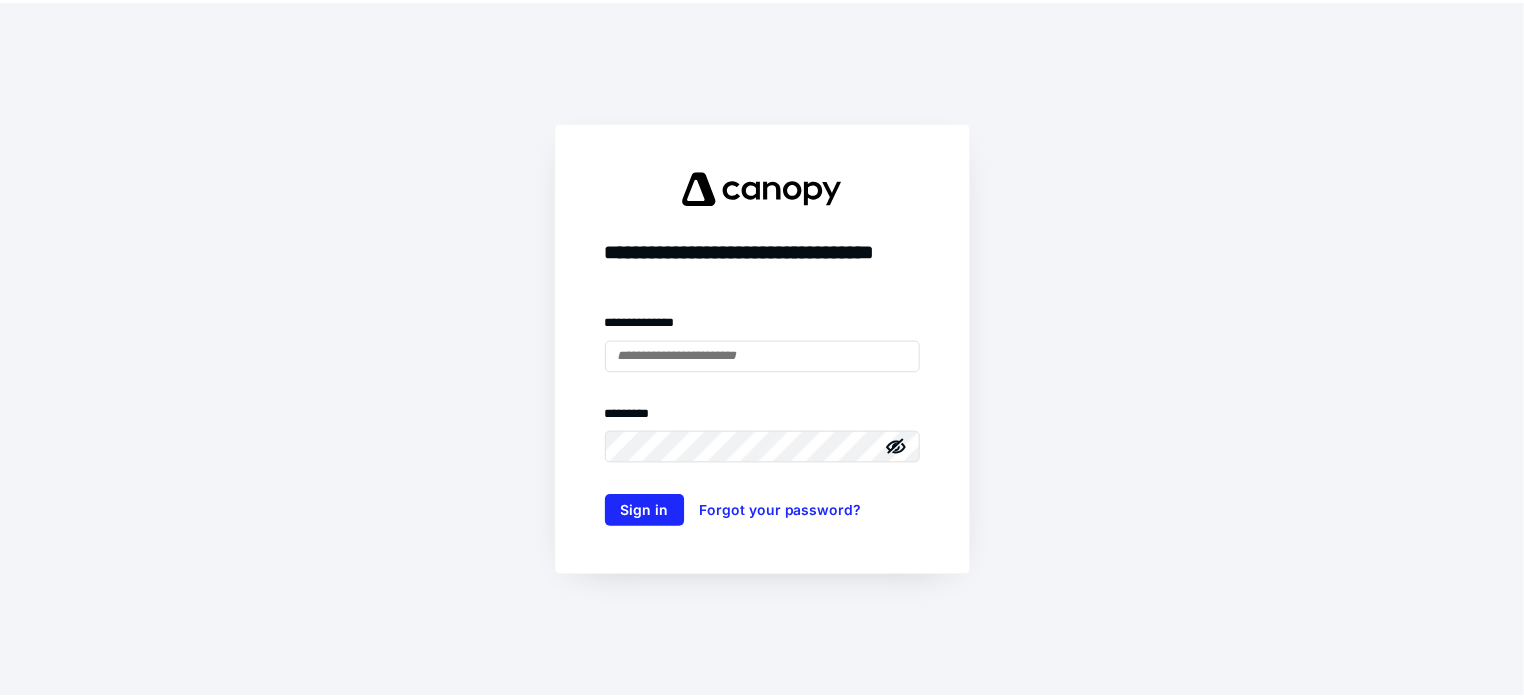 scroll, scrollTop: 0, scrollLeft: 0, axis: both 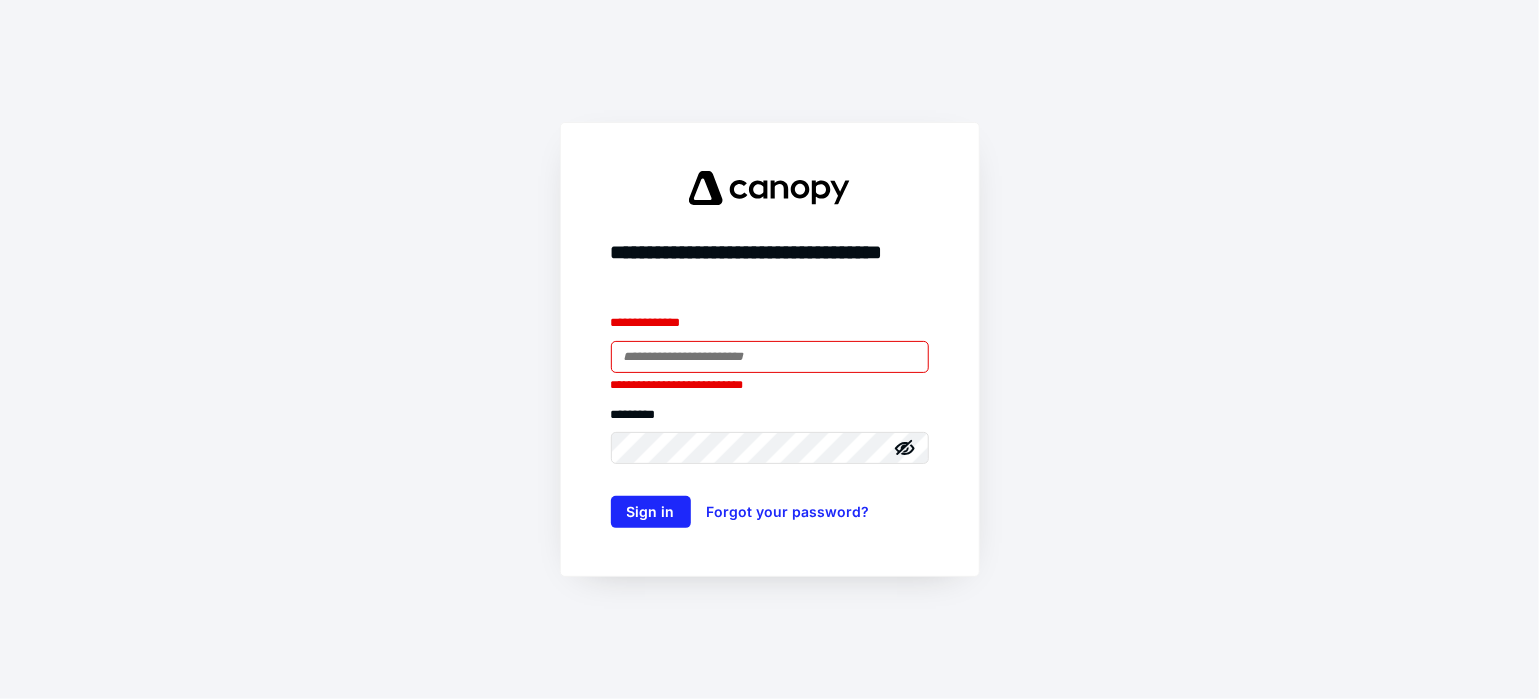 click at bounding box center (770, 357) 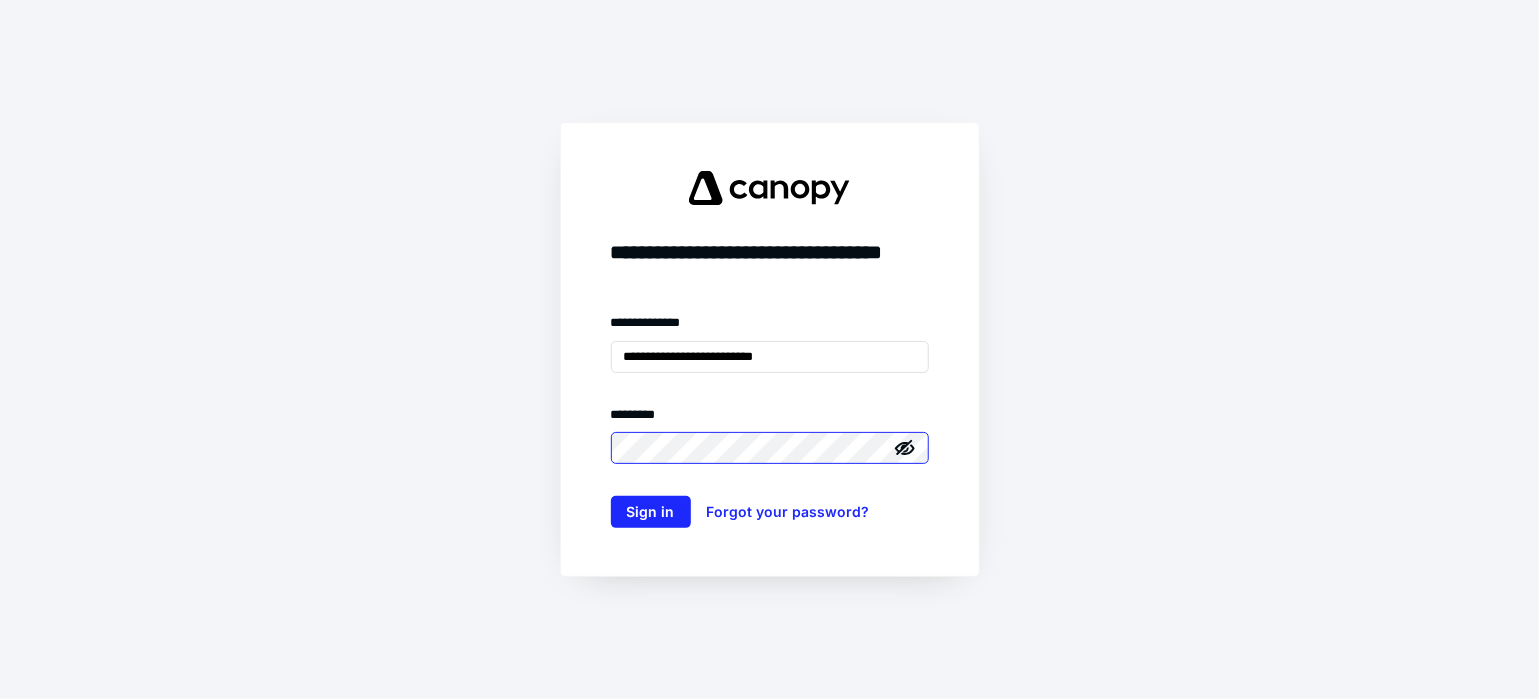 click on "Sign in" at bounding box center [651, 512] 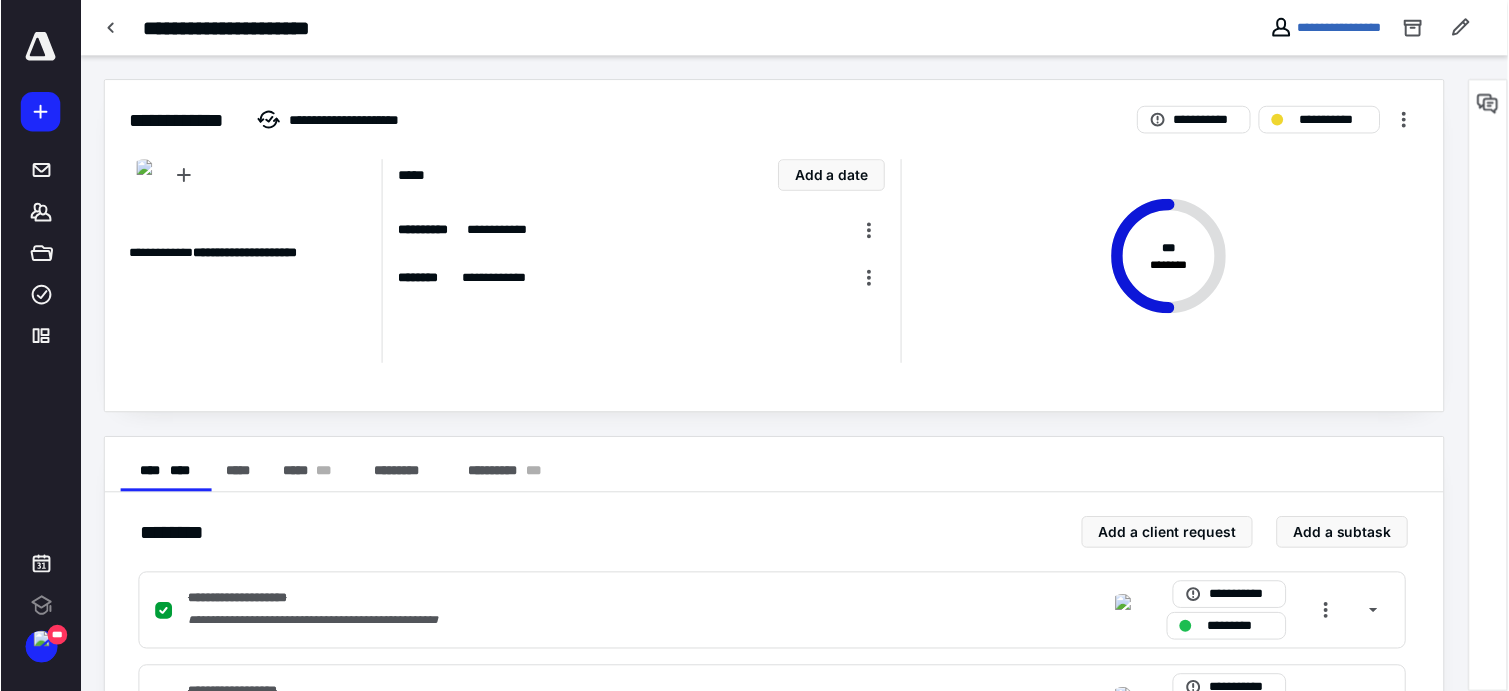 scroll, scrollTop: 0, scrollLeft: 0, axis: both 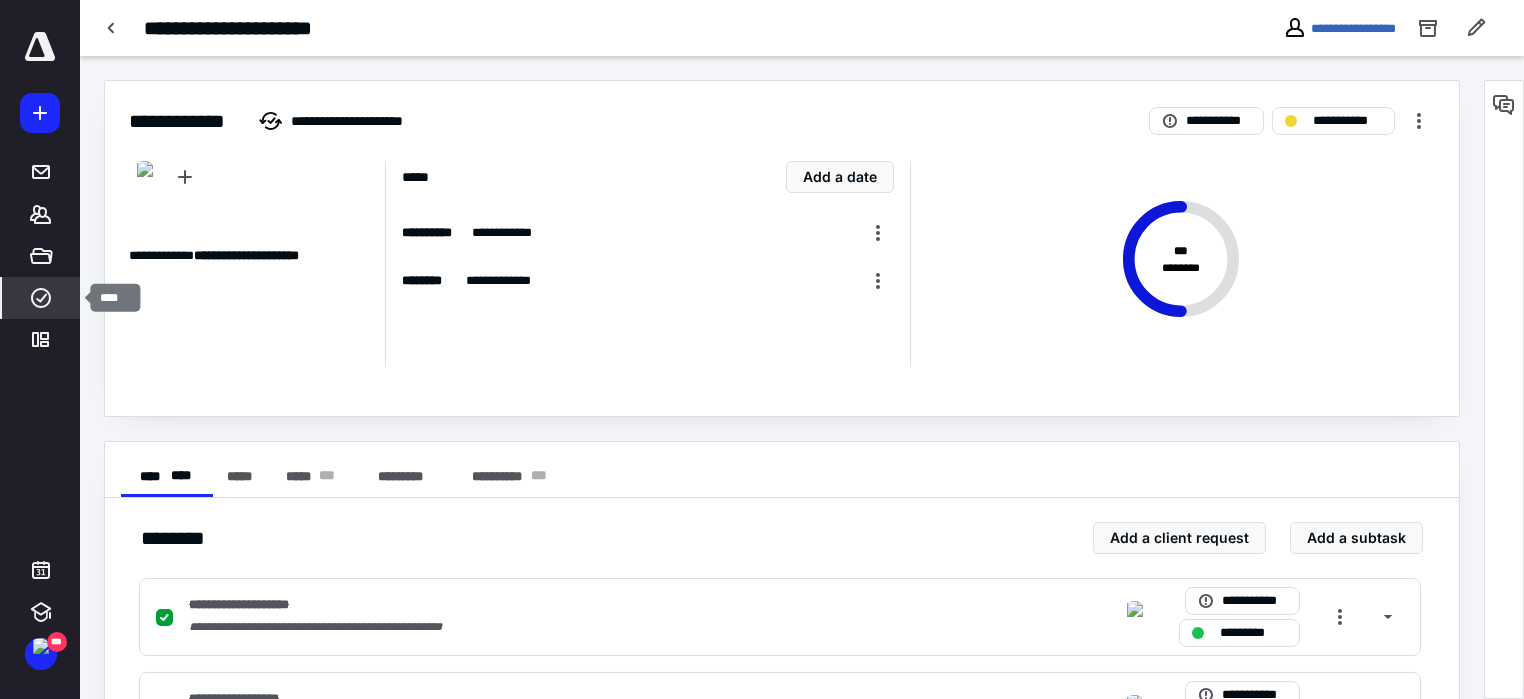 click 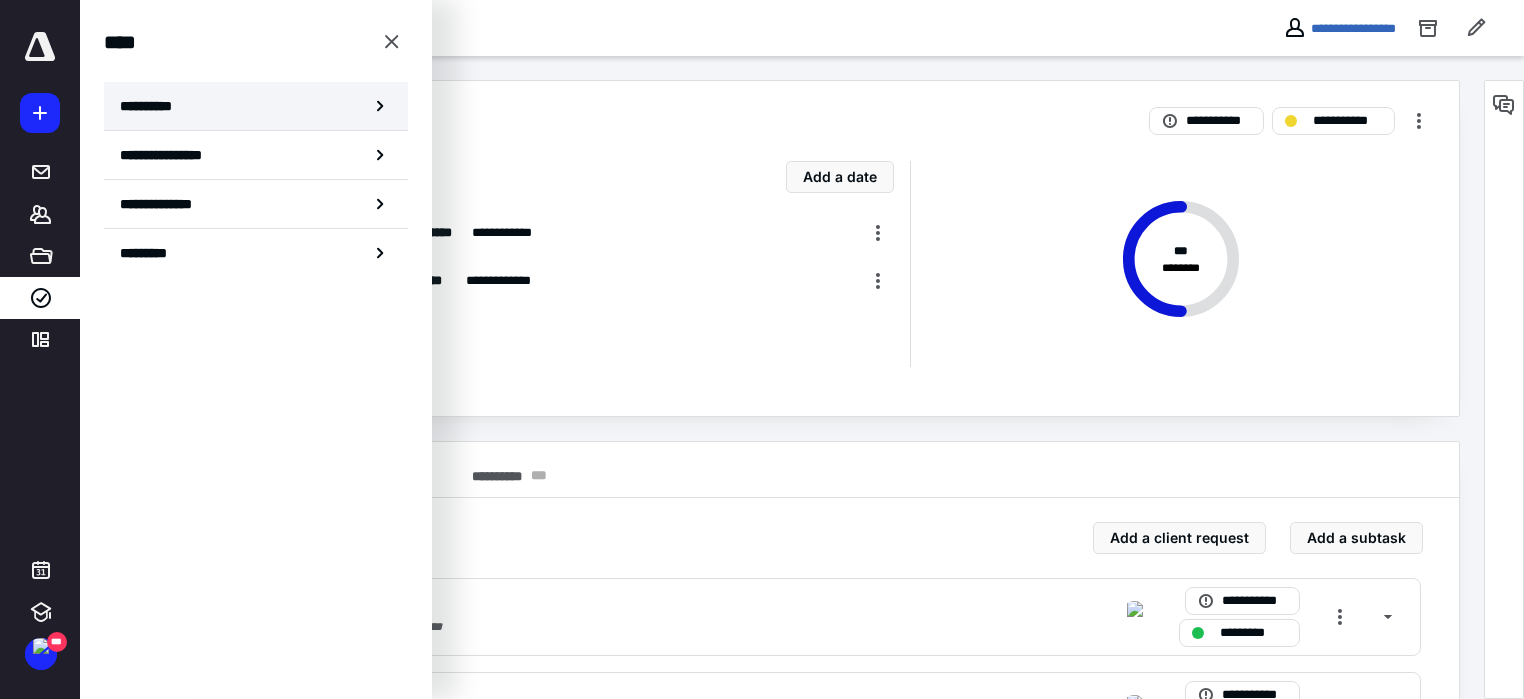 click on "**********" at bounding box center [153, 106] 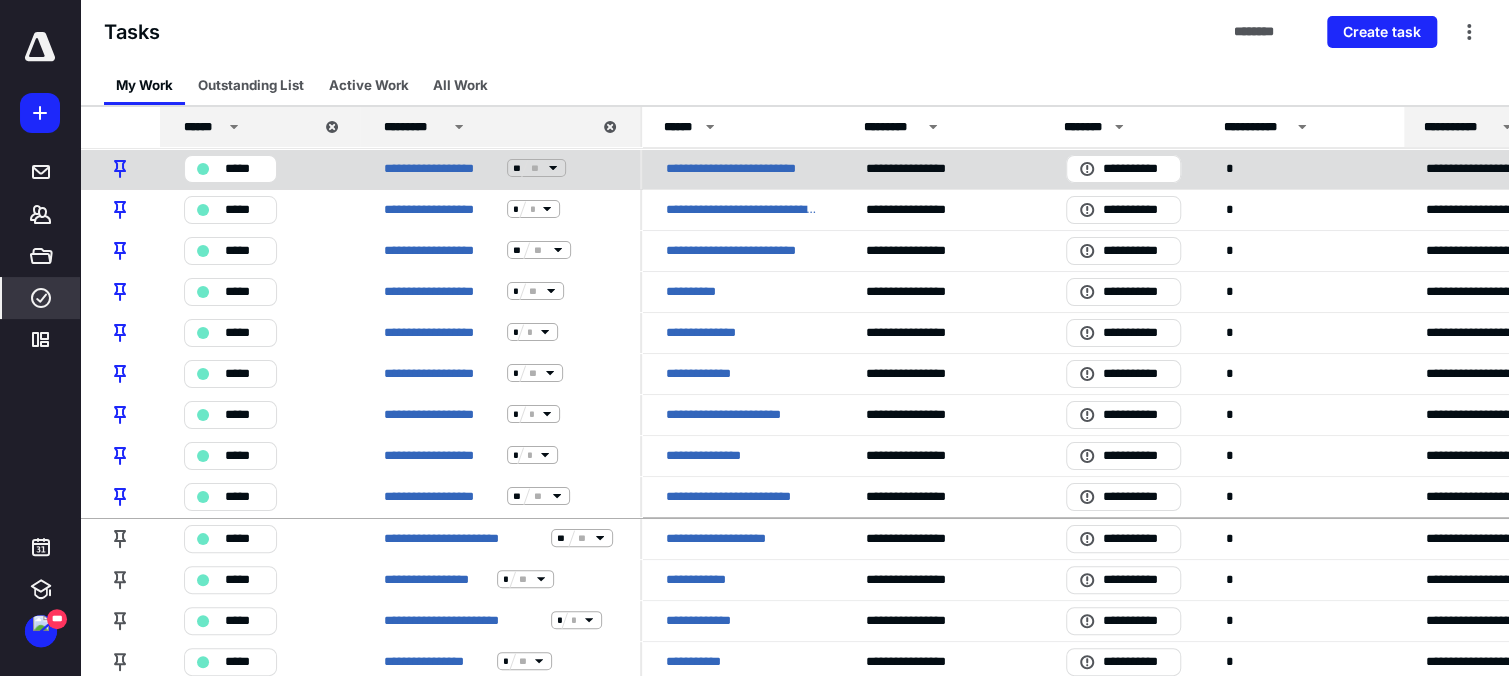 click on "**********" at bounding box center (742, 168) 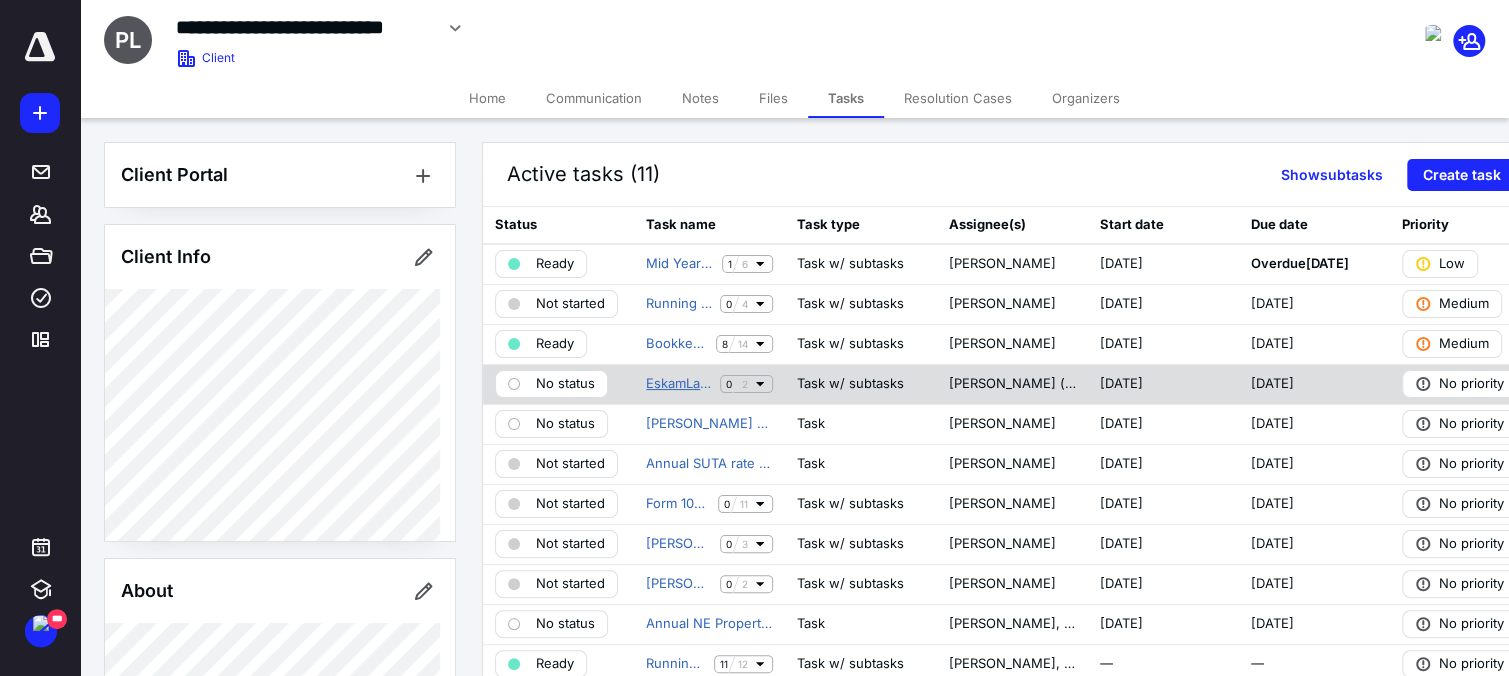 click on "EskamLands LLC Lease ([DATE] )" at bounding box center [679, 384] 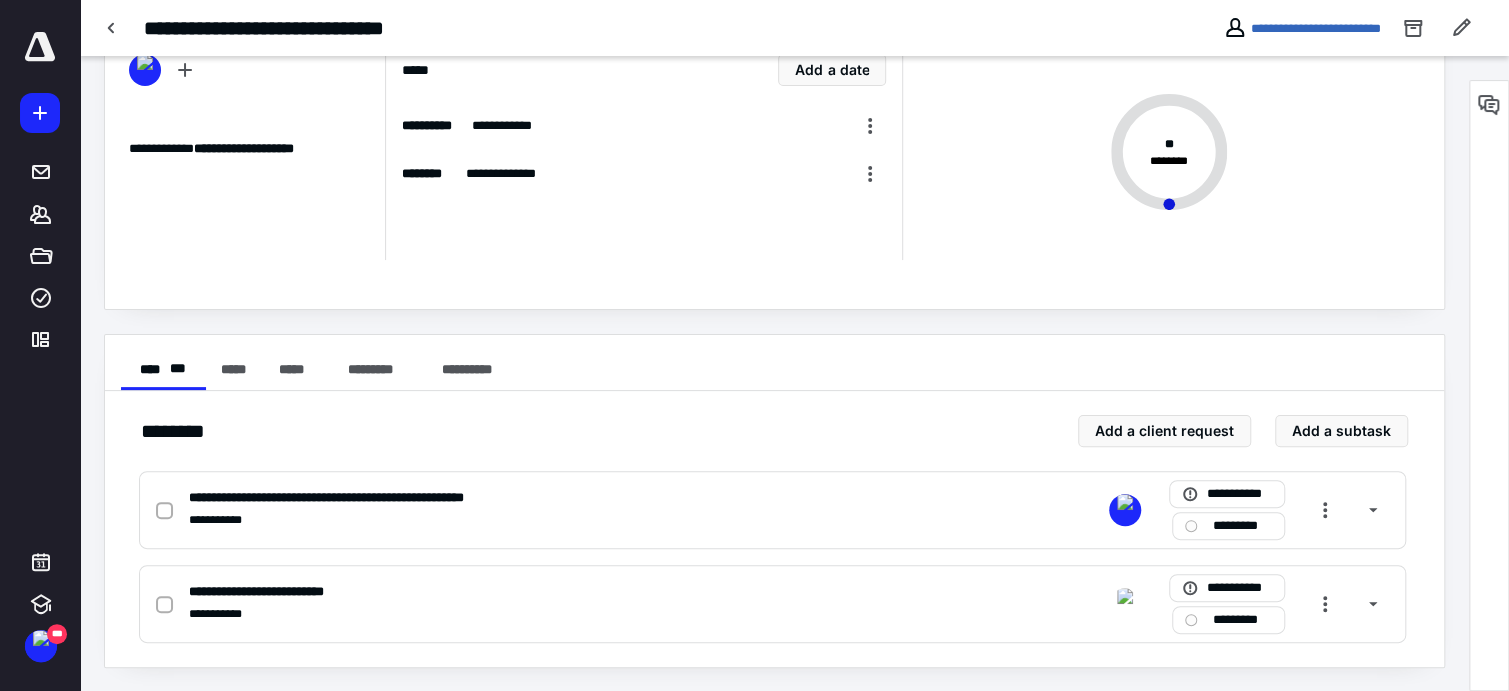 scroll, scrollTop: 0, scrollLeft: 0, axis: both 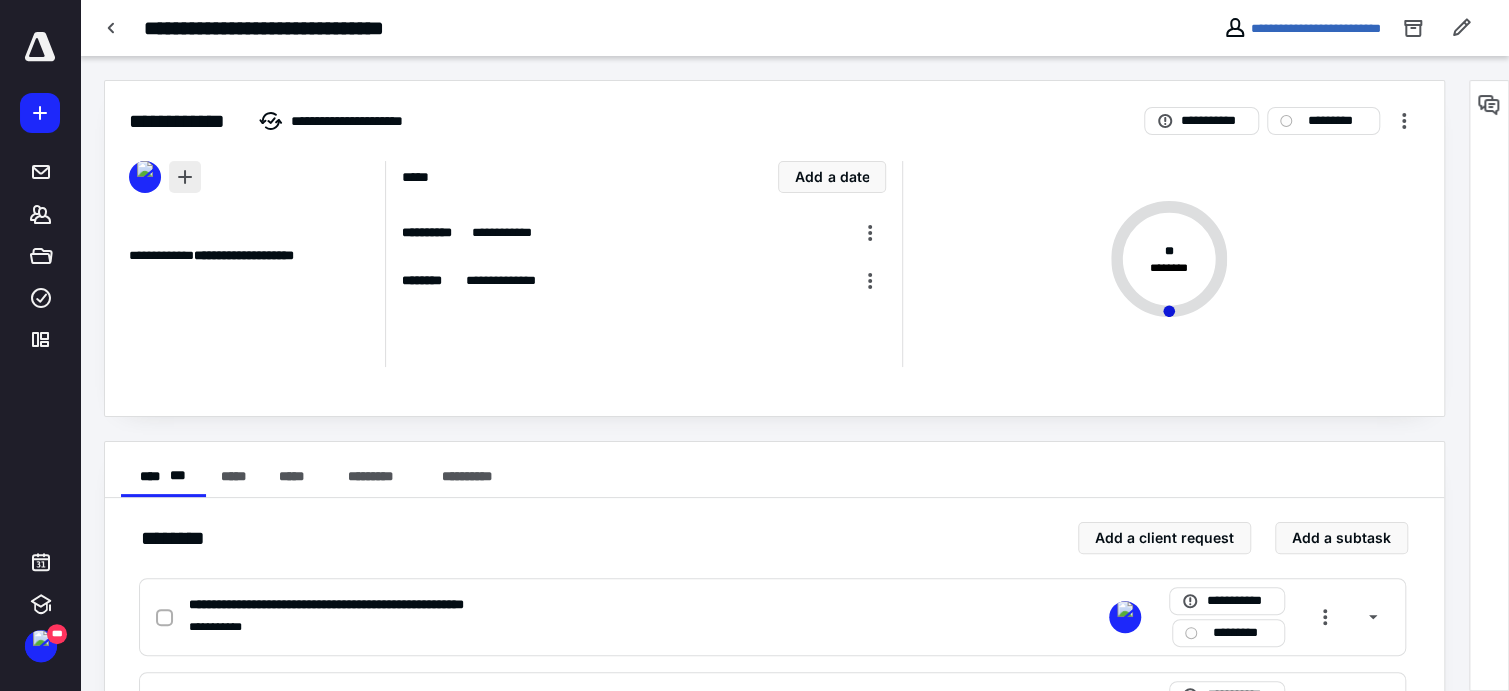 click at bounding box center [185, 177] 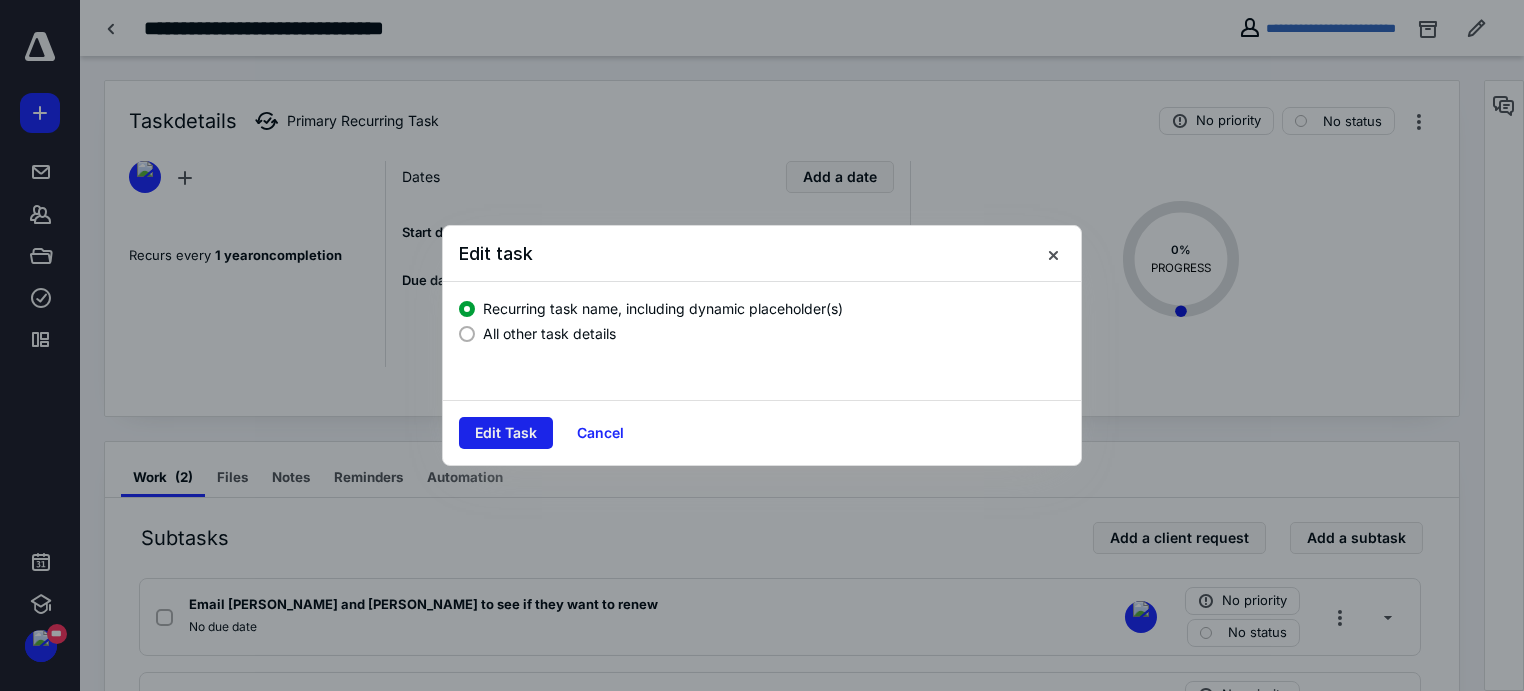 click on "Edit Task" at bounding box center [506, 433] 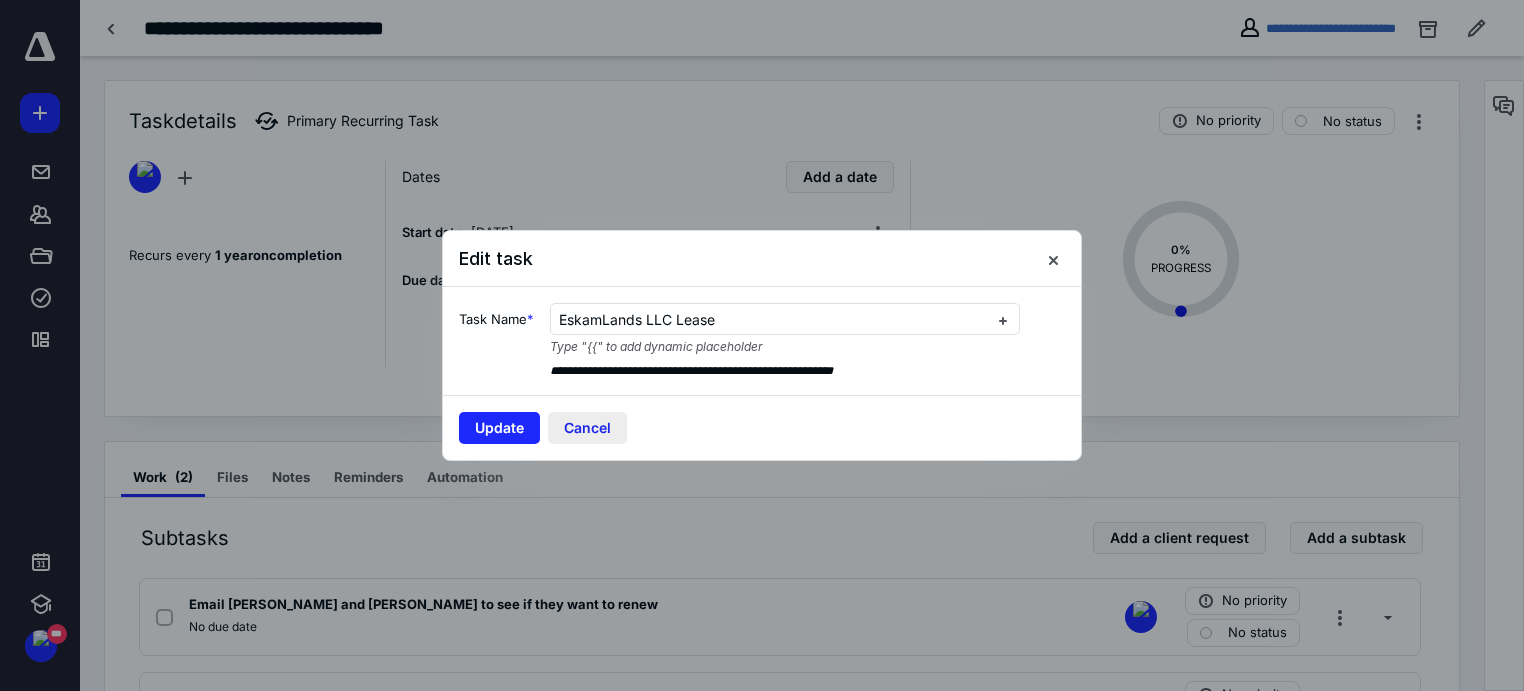 click on "Cancel" at bounding box center [587, 428] 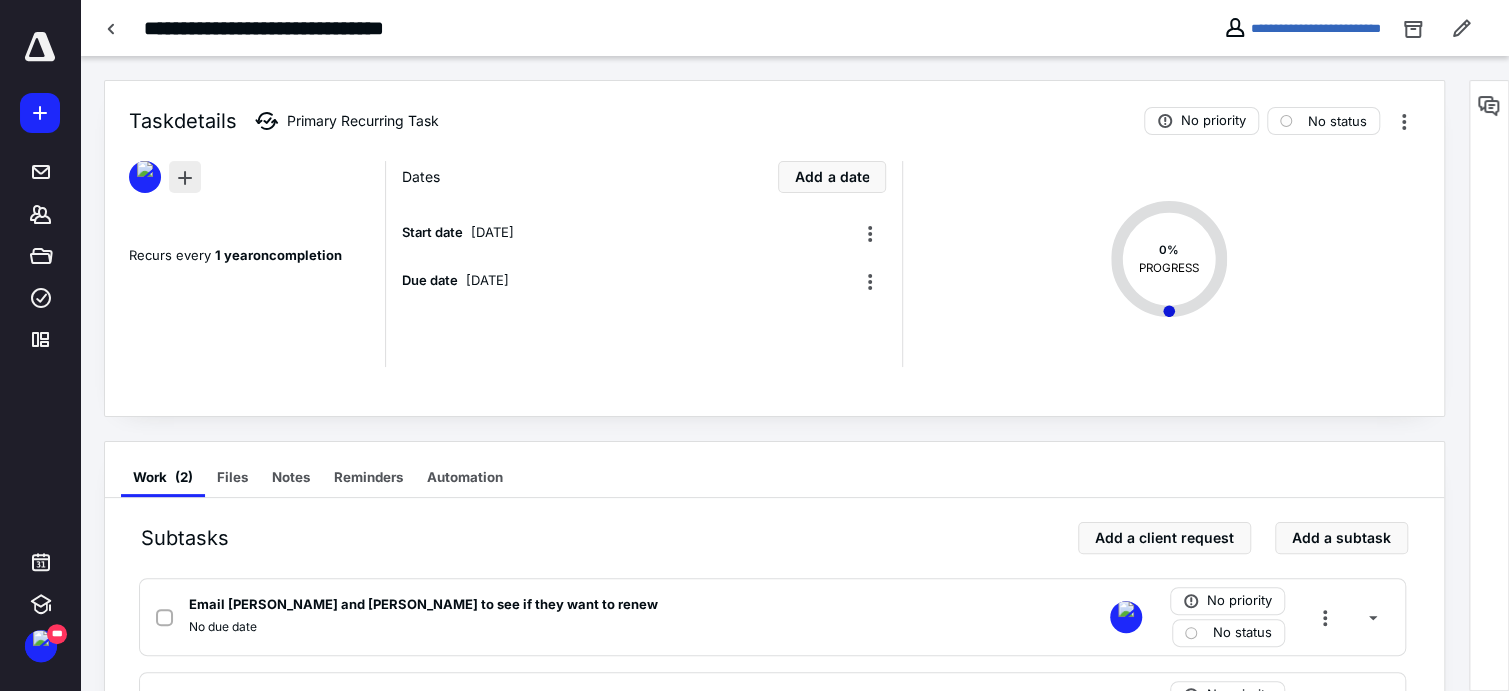 click at bounding box center (185, 177) 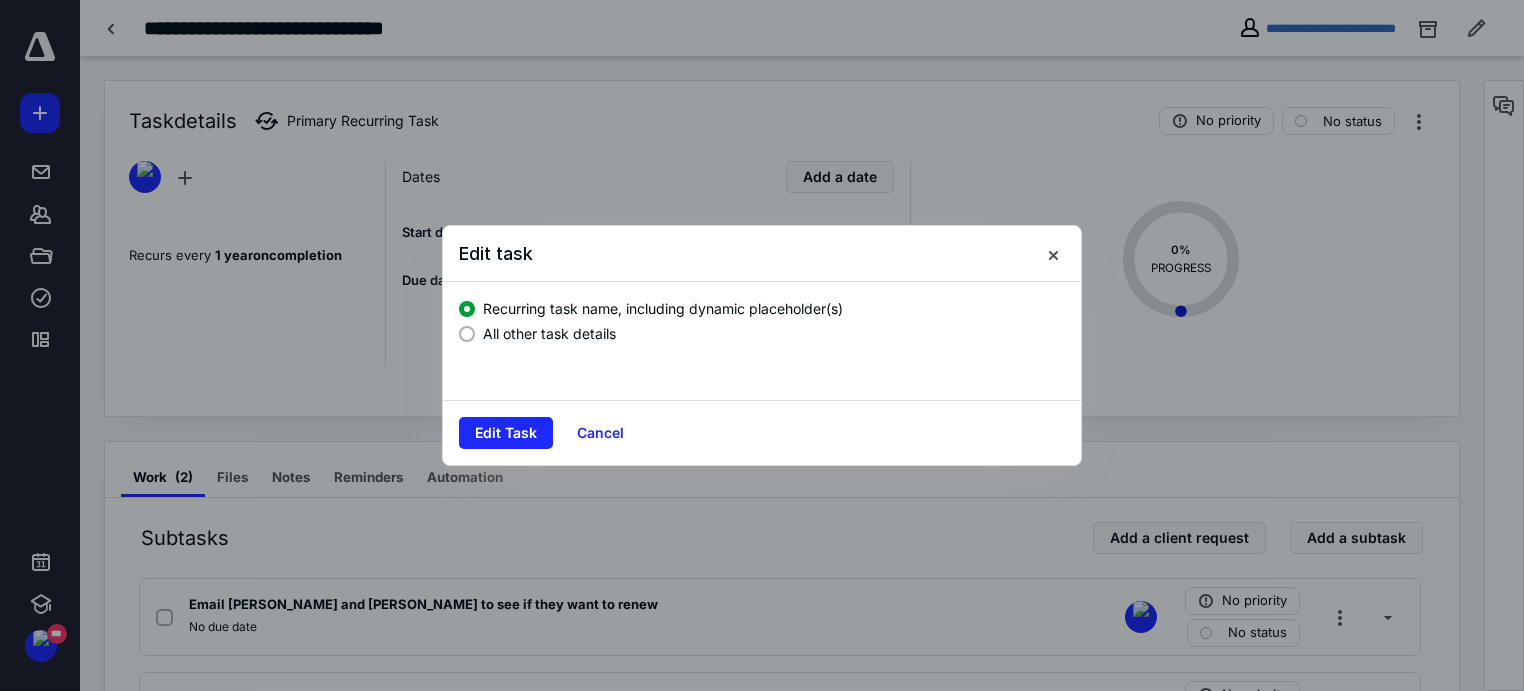 click on "All other task details" at bounding box center (549, 333) 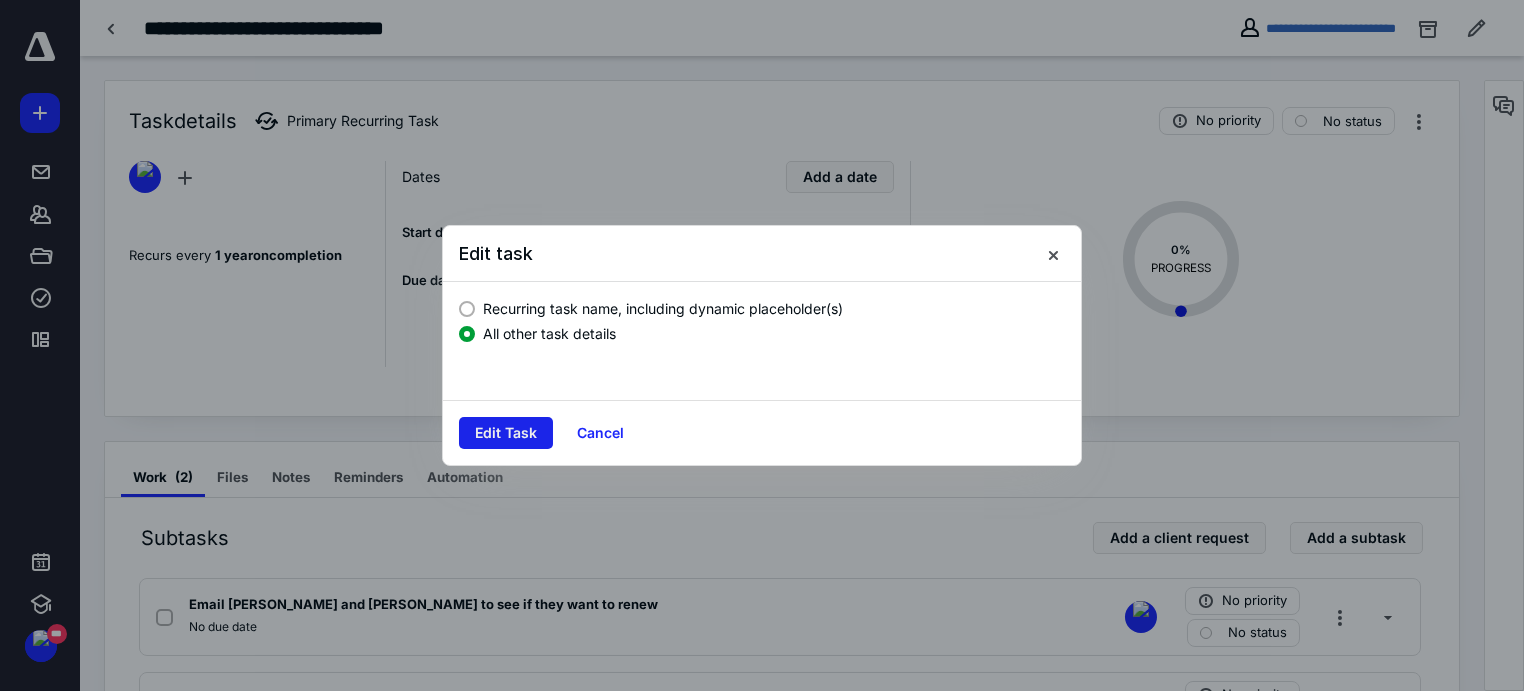 click on "Edit Task" at bounding box center (506, 433) 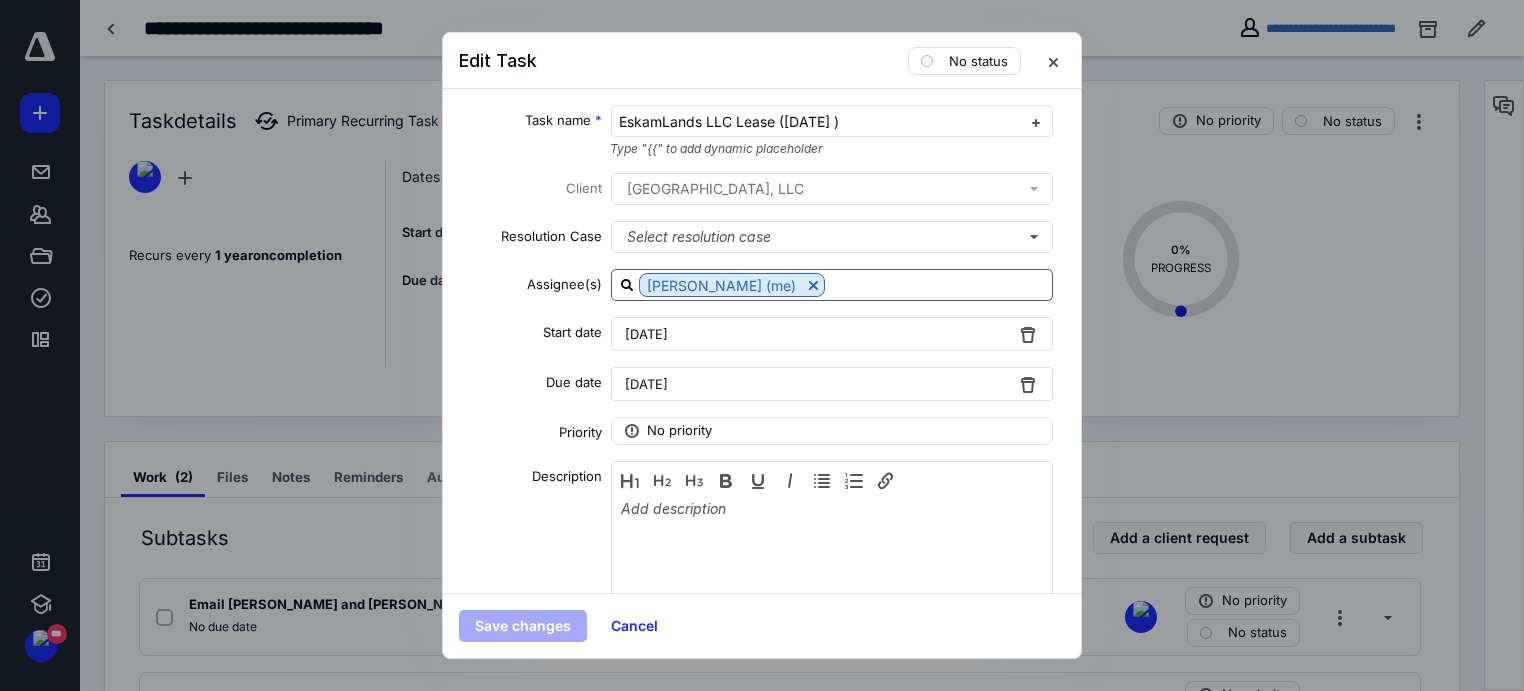 click at bounding box center (938, 284) 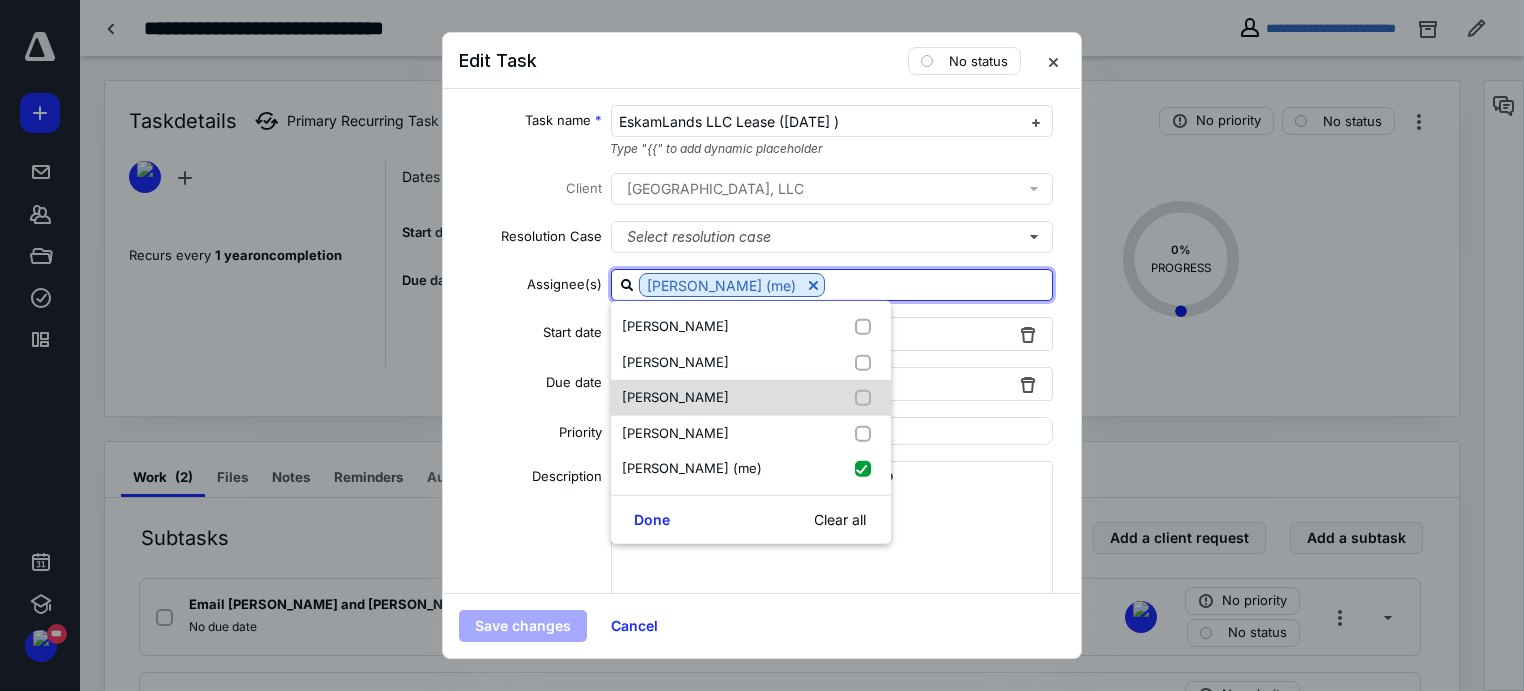 click on "[PERSON_NAME]" at bounding box center (751, 398) 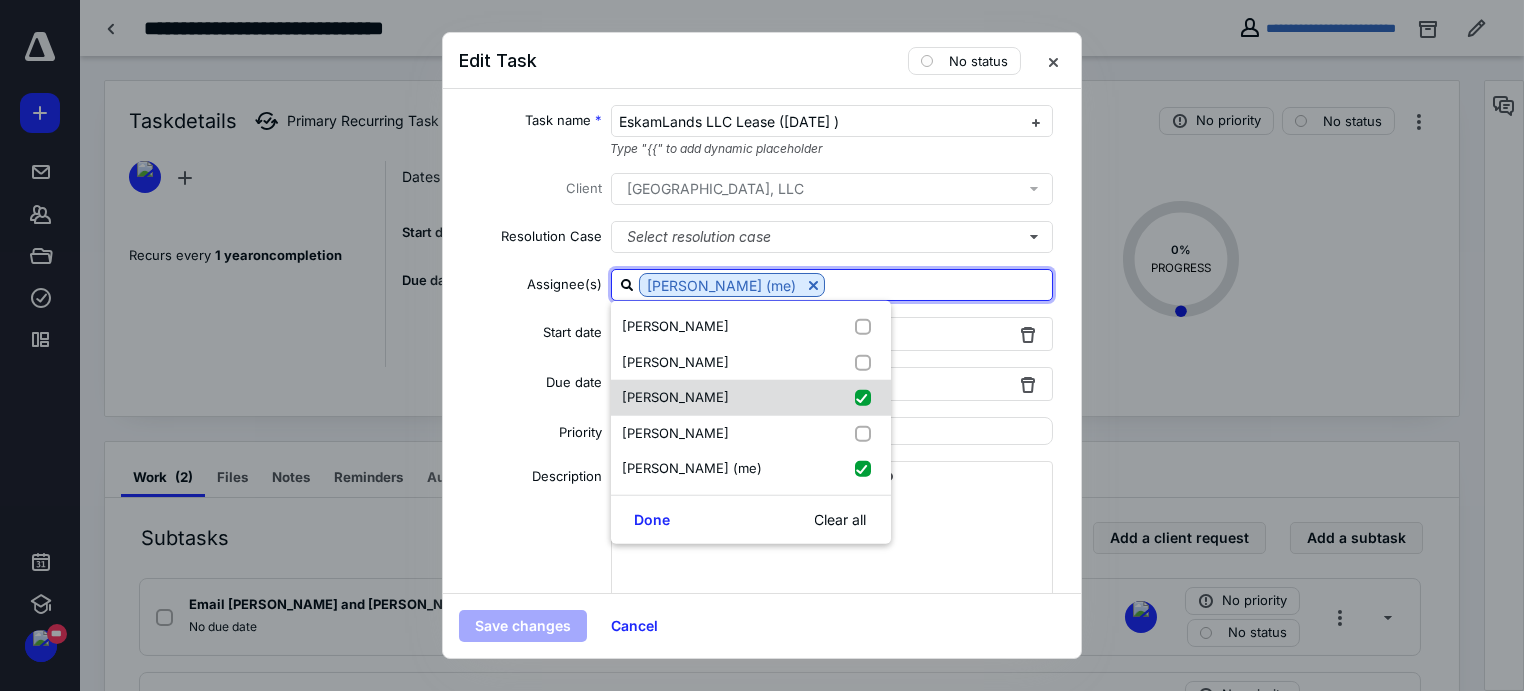 checkbox on "true" 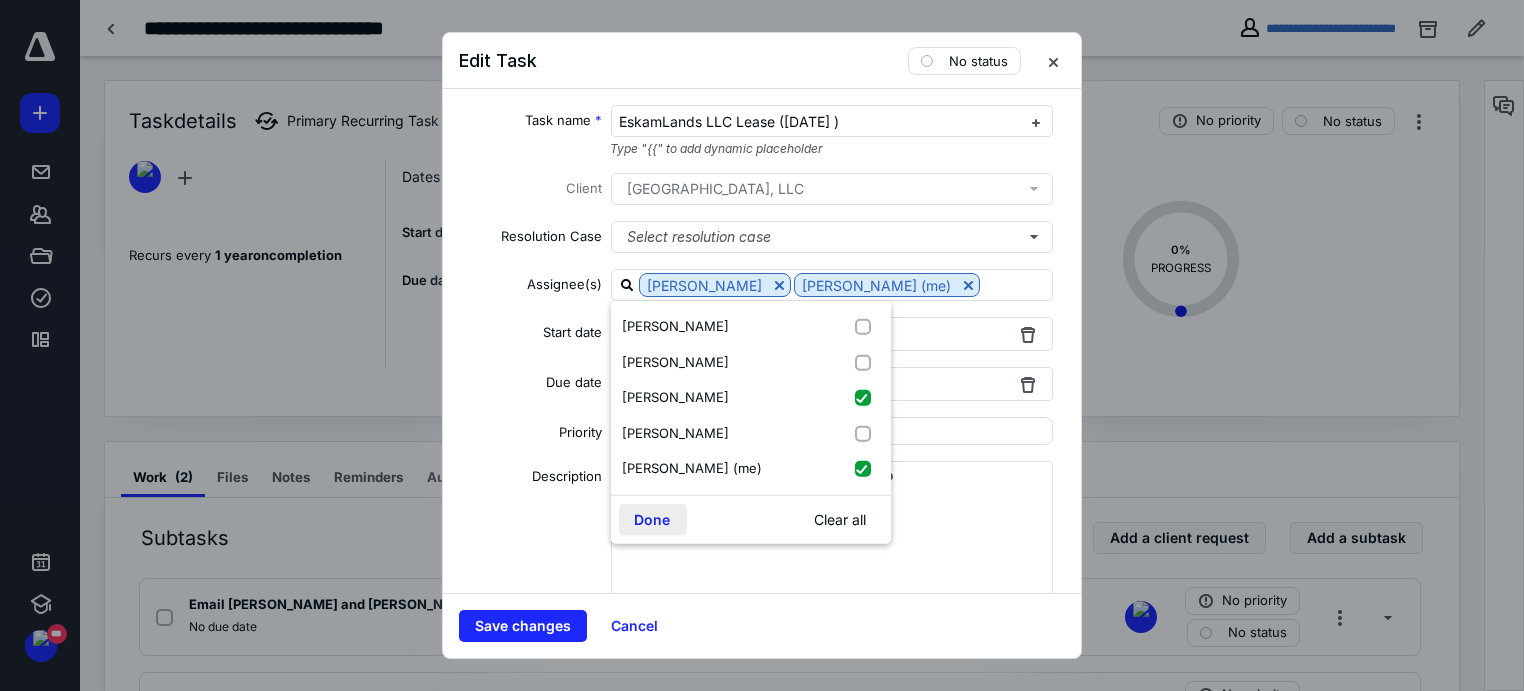 click on "Done" at bounding box center [653, 519] 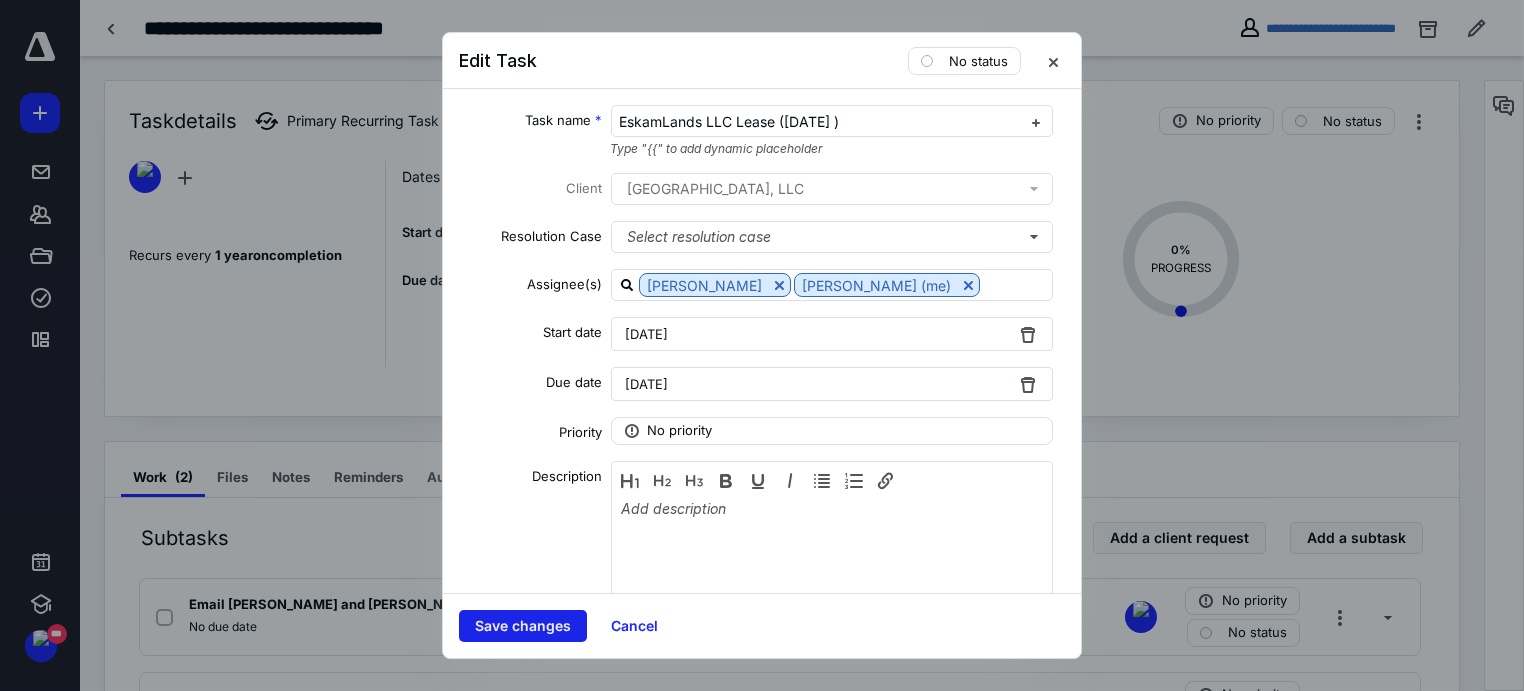 click on "Save changes" at bounding box center (523, 626) 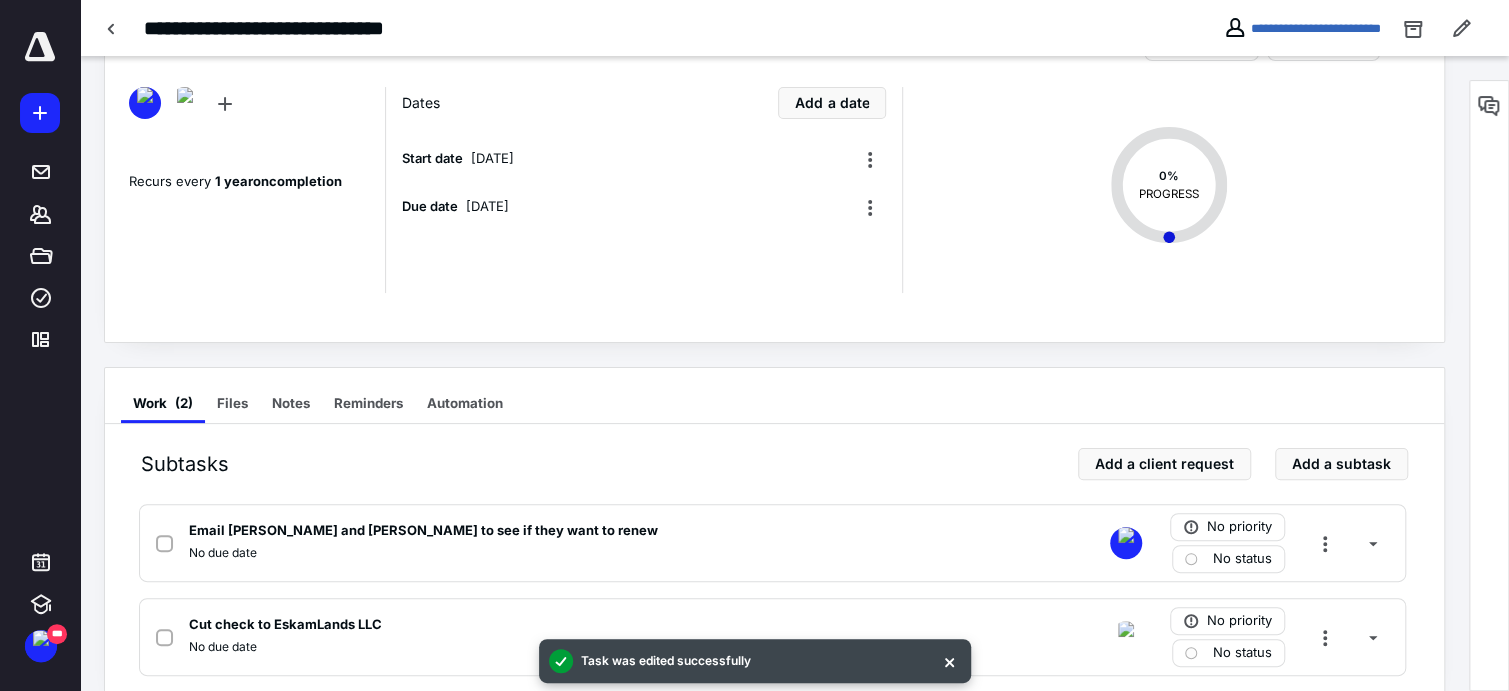 scroll, scrollTop: 107, scrollLeft: 0, axis: vertical 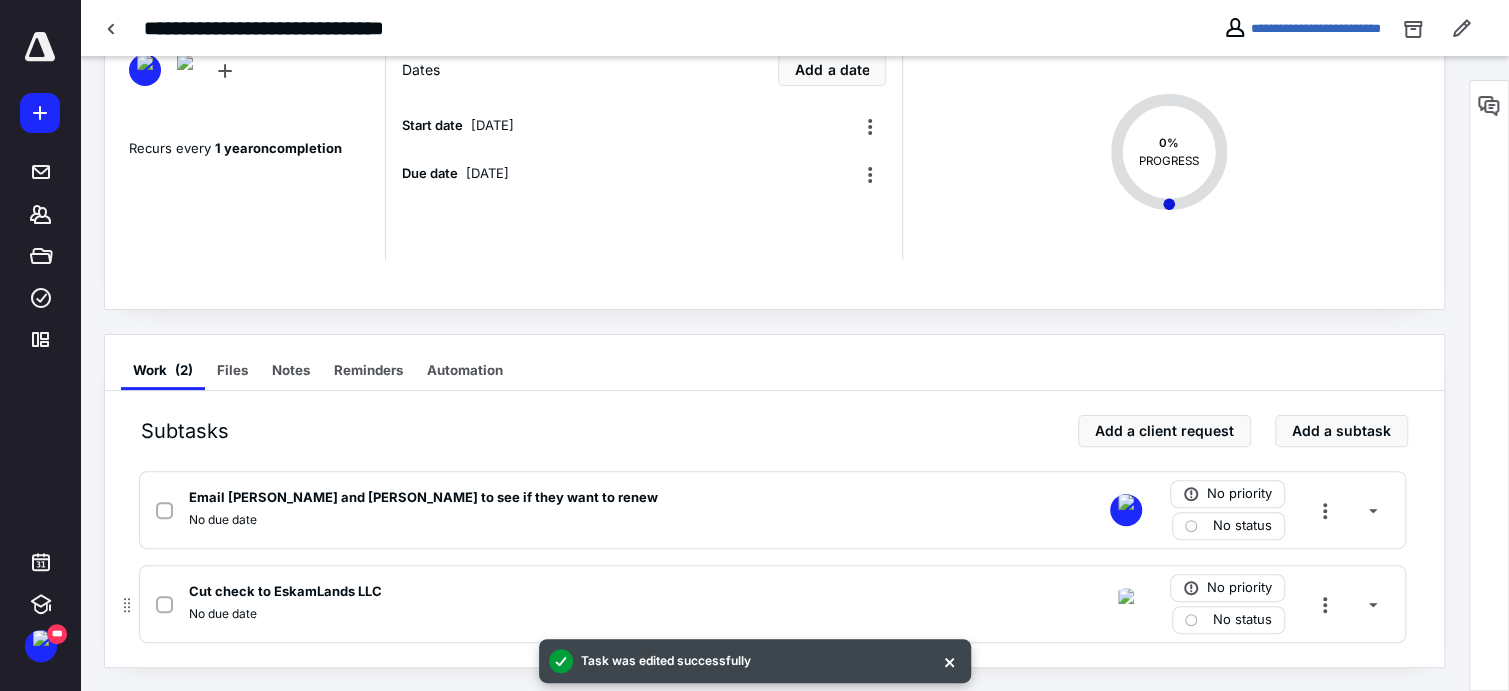 click on "Cut check to EskamLands LLC" at bounding box center (285, 592) 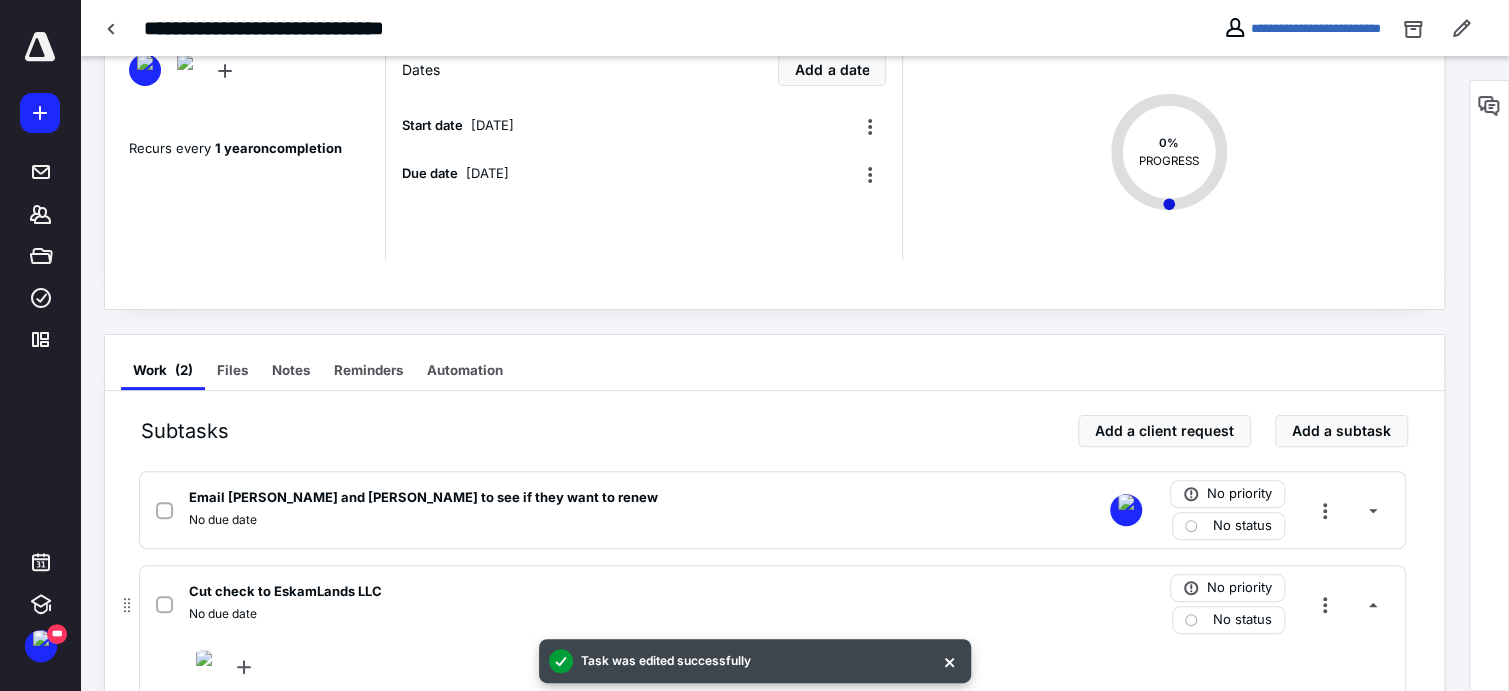 click on "Cut check to EskamLands LLC" at bounding box center (285, 592) 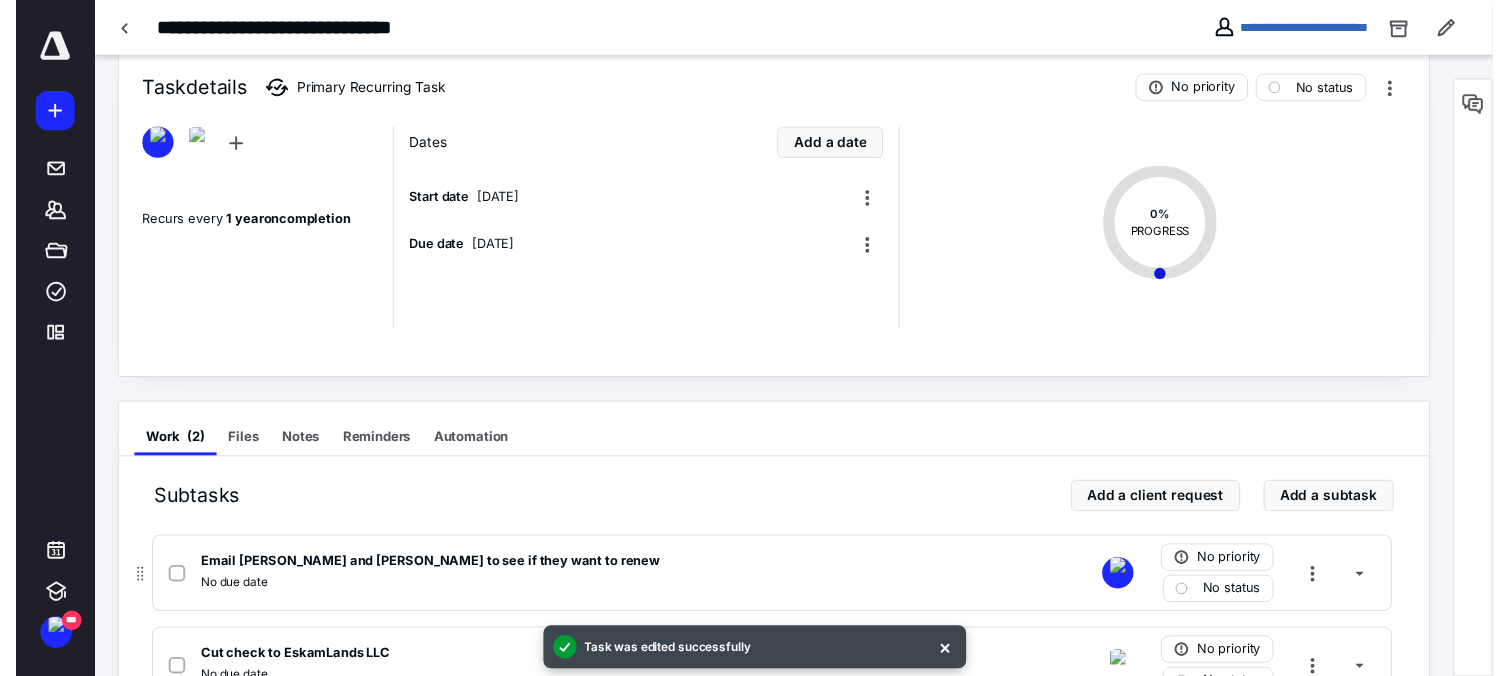 scroll, scrollTop: 0, scrollLeft: 0, axis: both 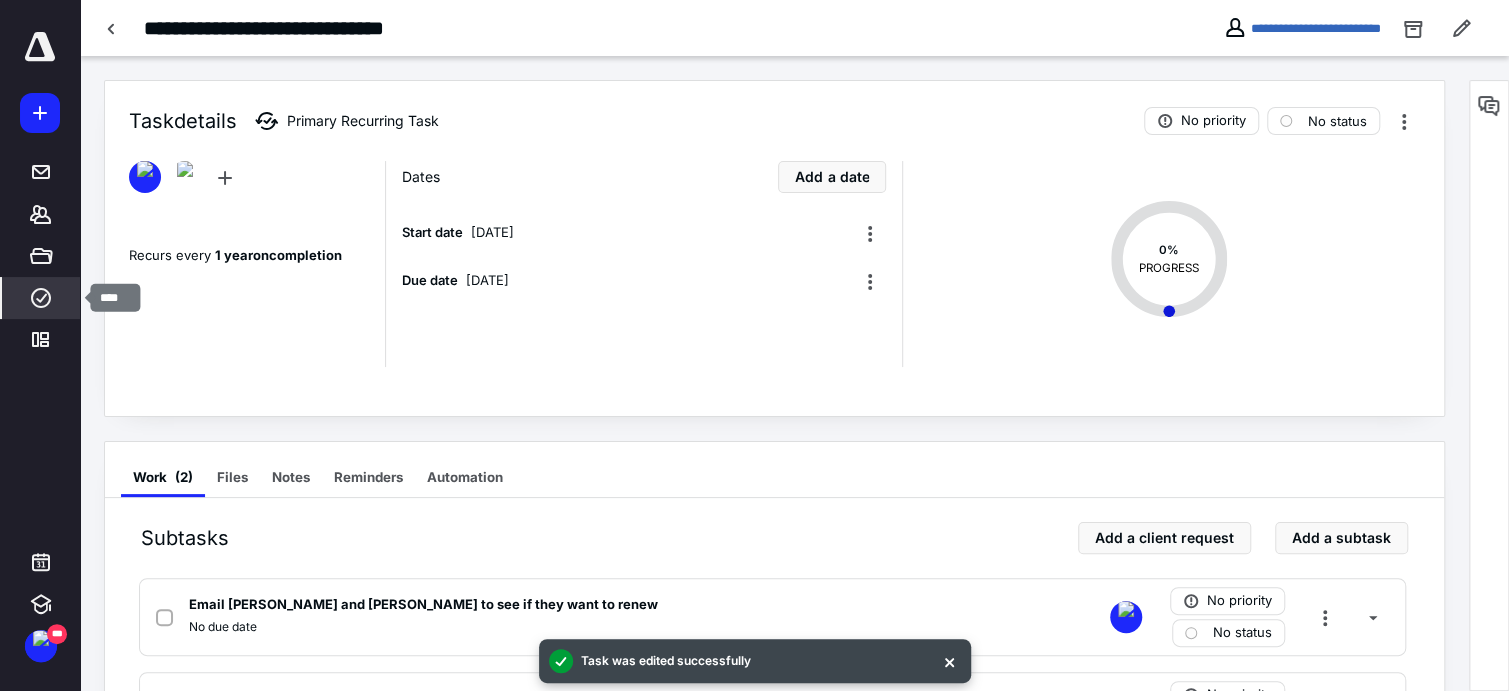 click 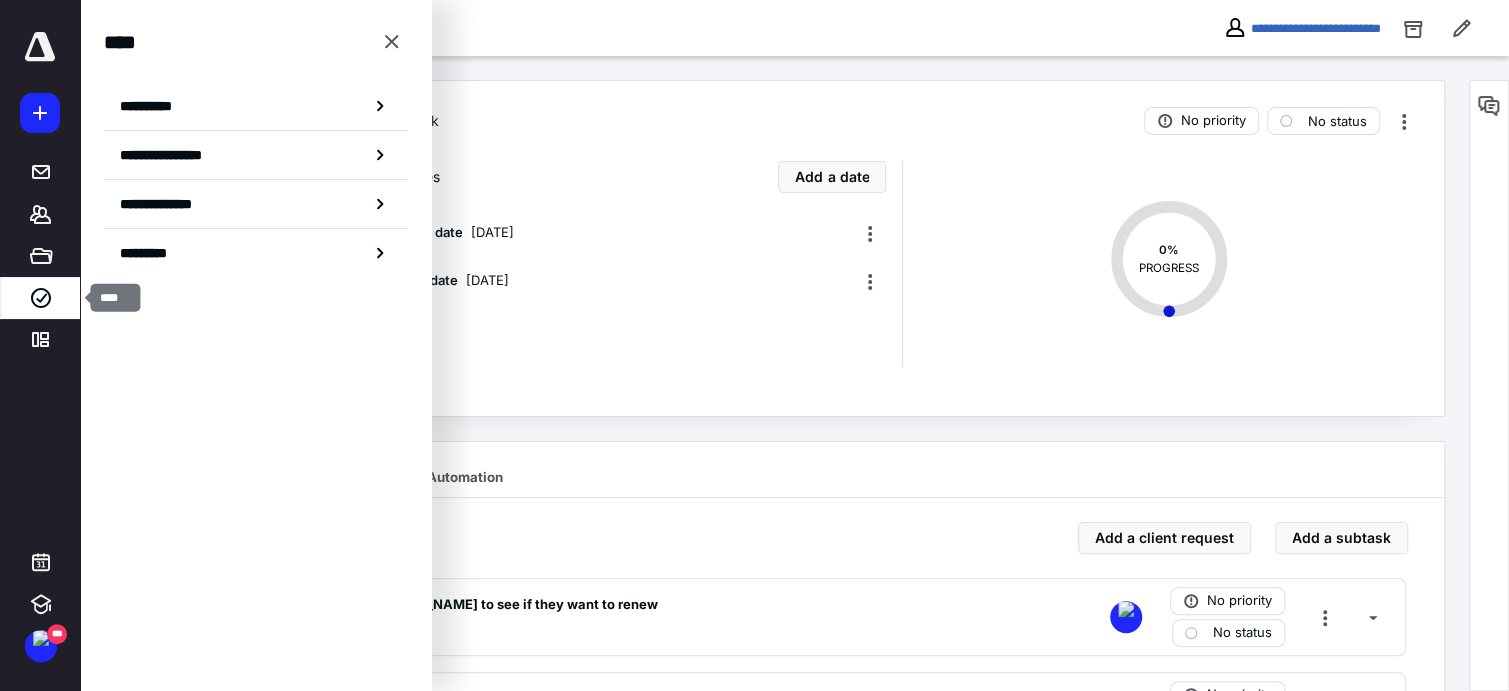 click 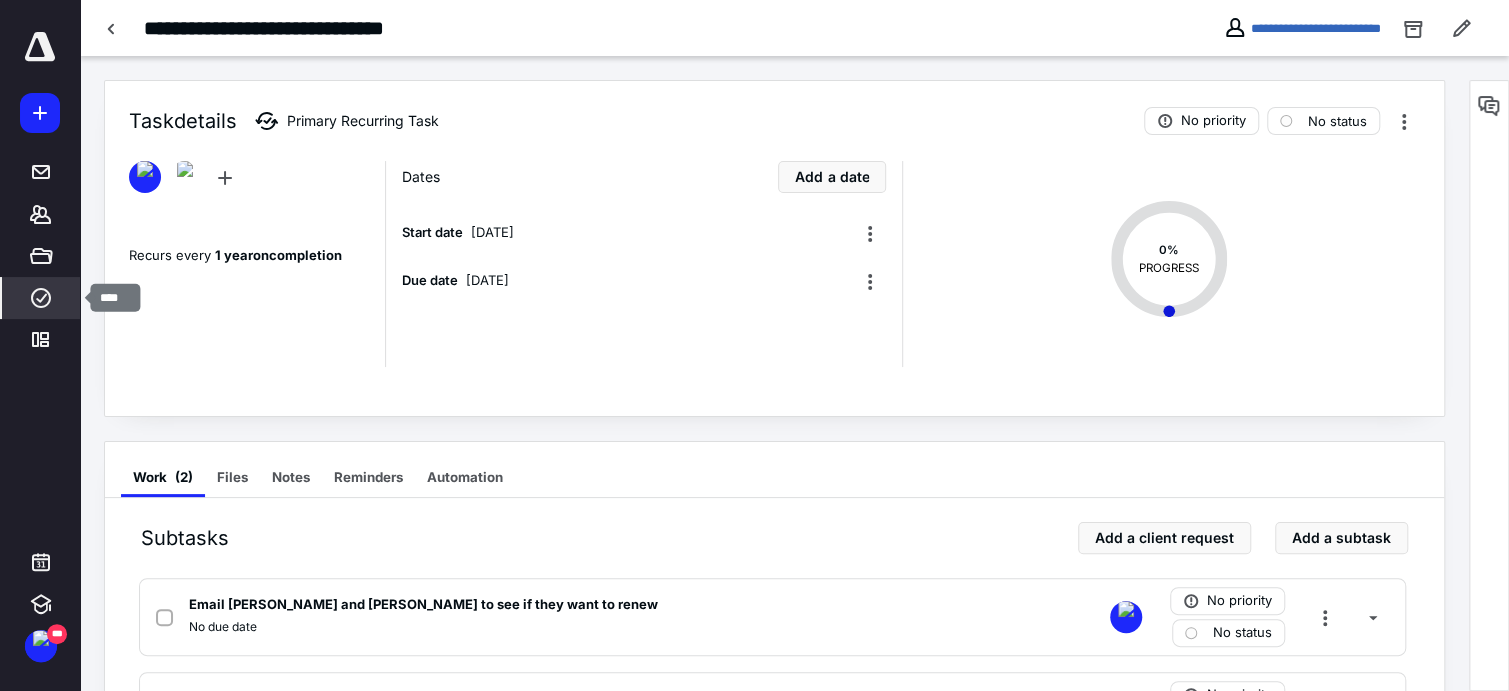 click 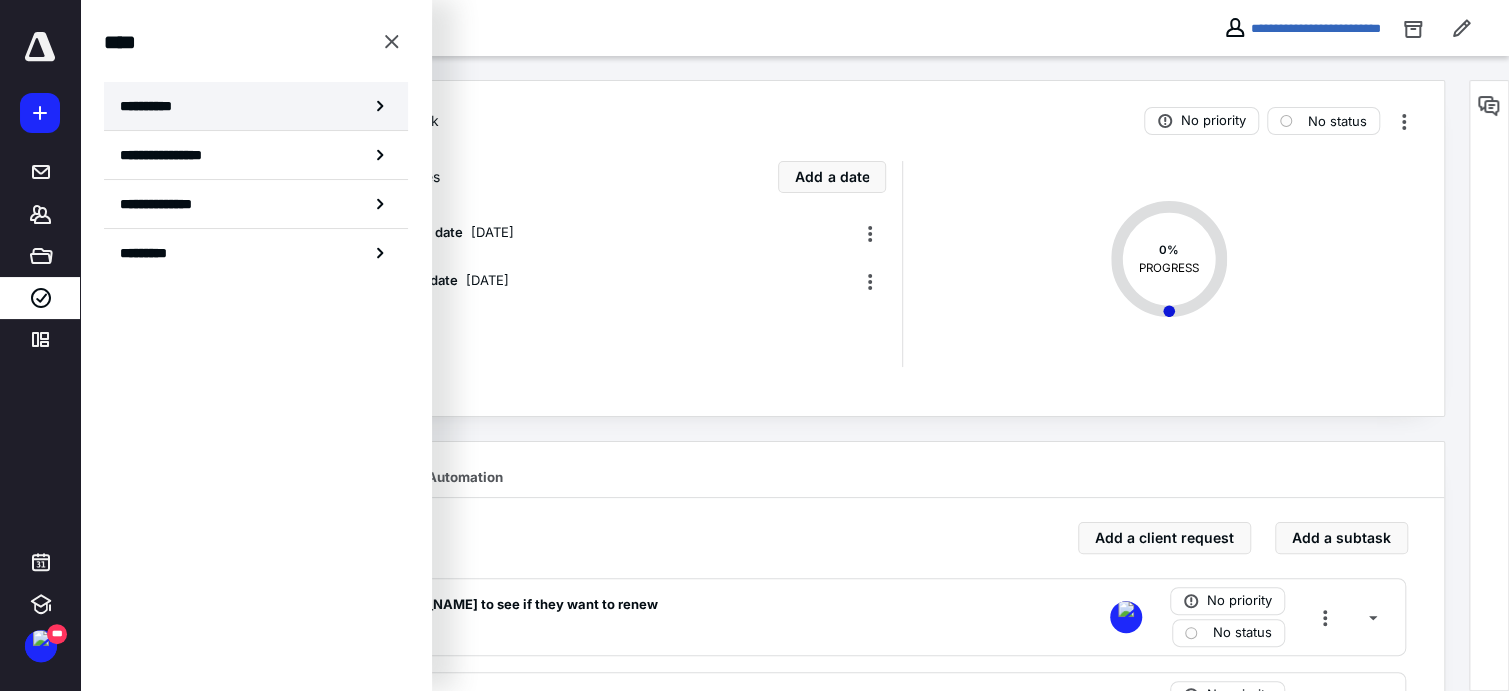 click on "**********" at bounding box center [153, 106] 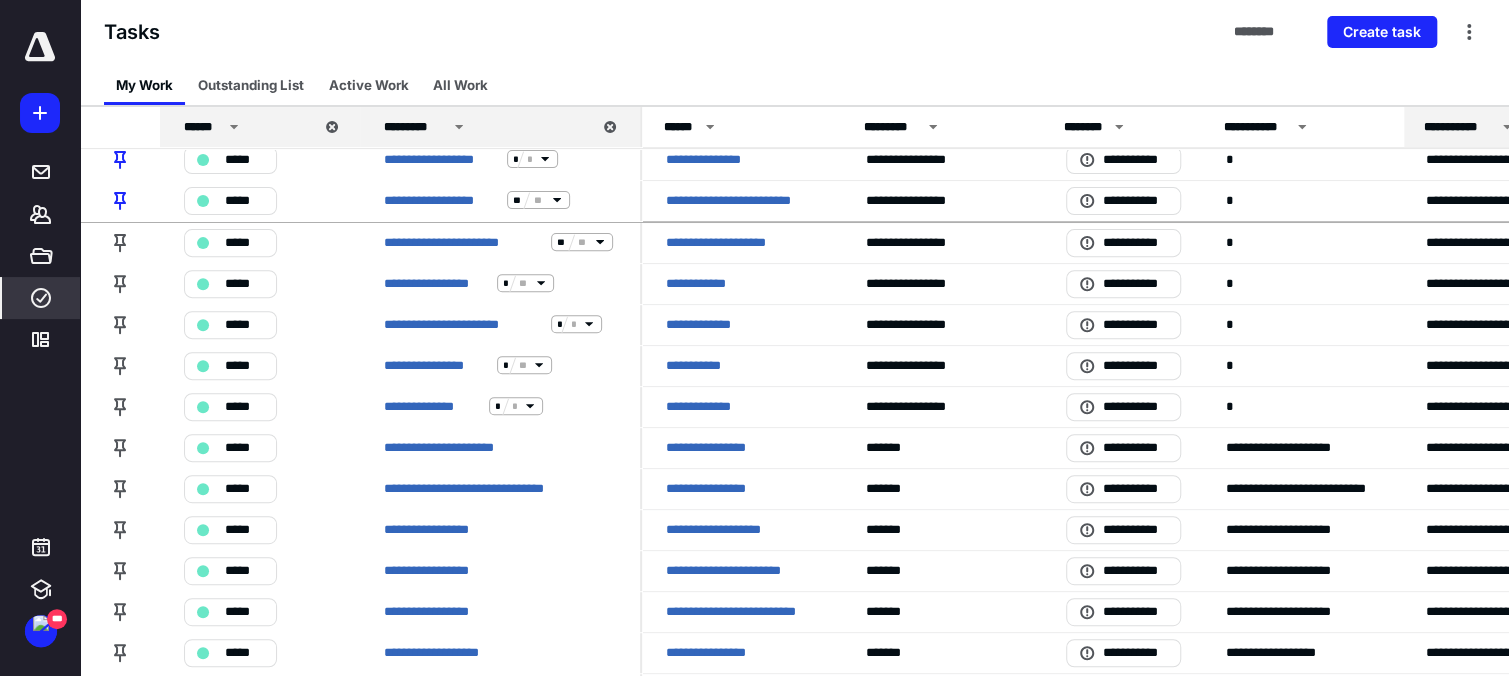 scroll, scrollTop: 333, scrollLeft: 0, axis: vertical 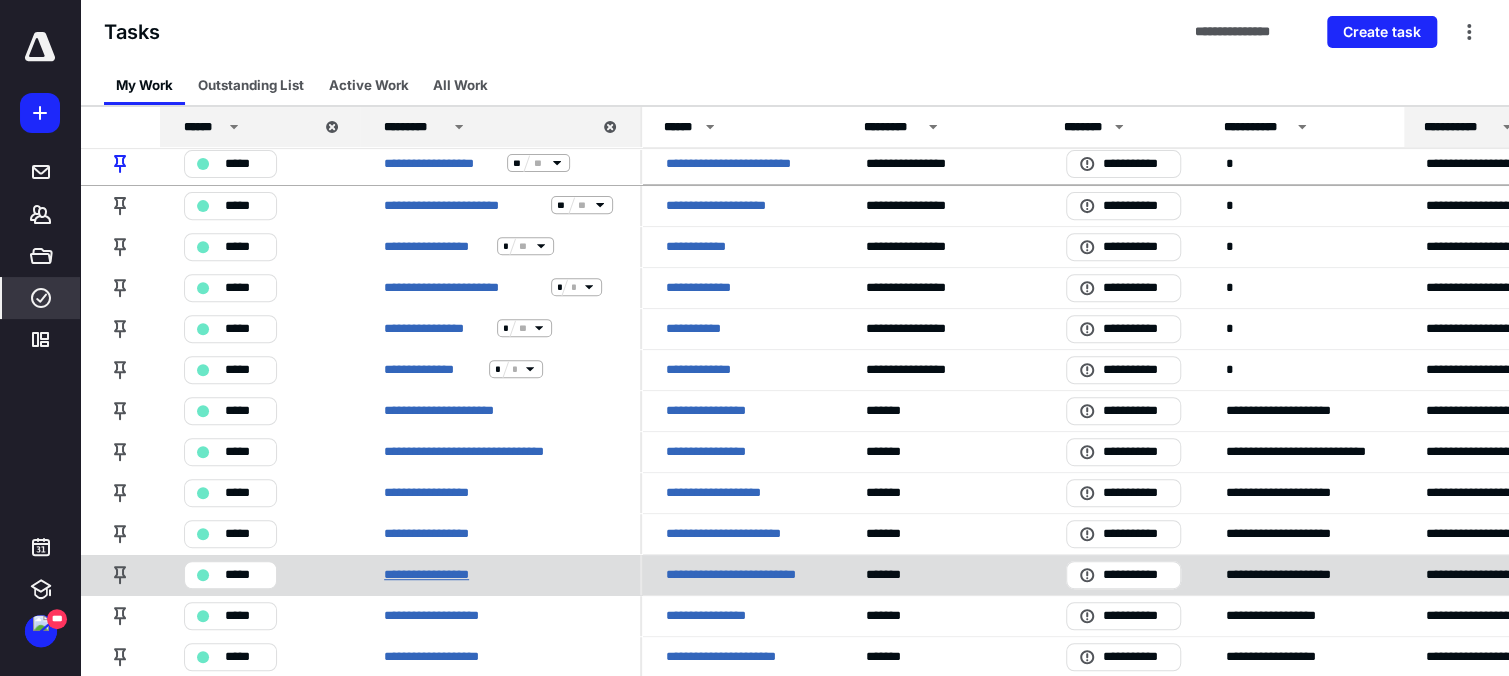 click on "**********" at bounding box center [432, 574] 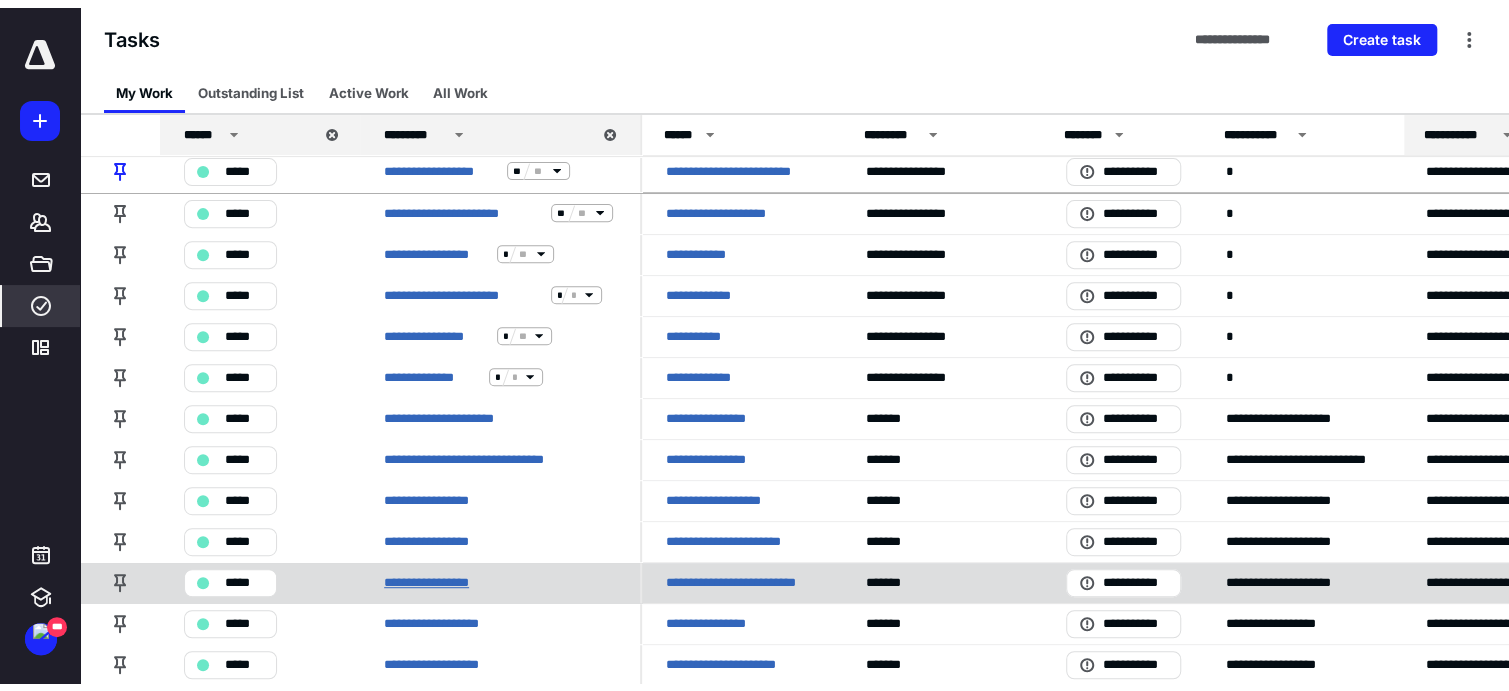 scroll, scrollTop: 0, scrollLeft: 0, axis: both 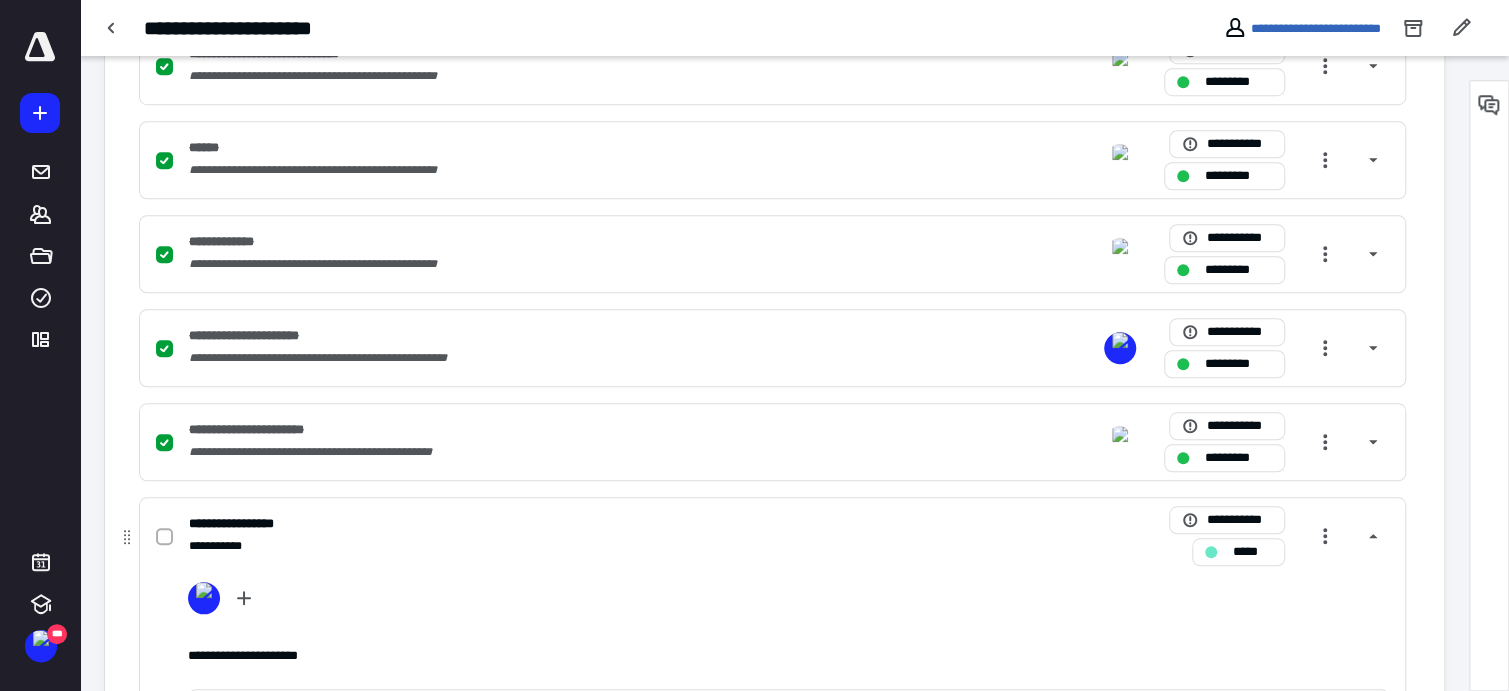 click 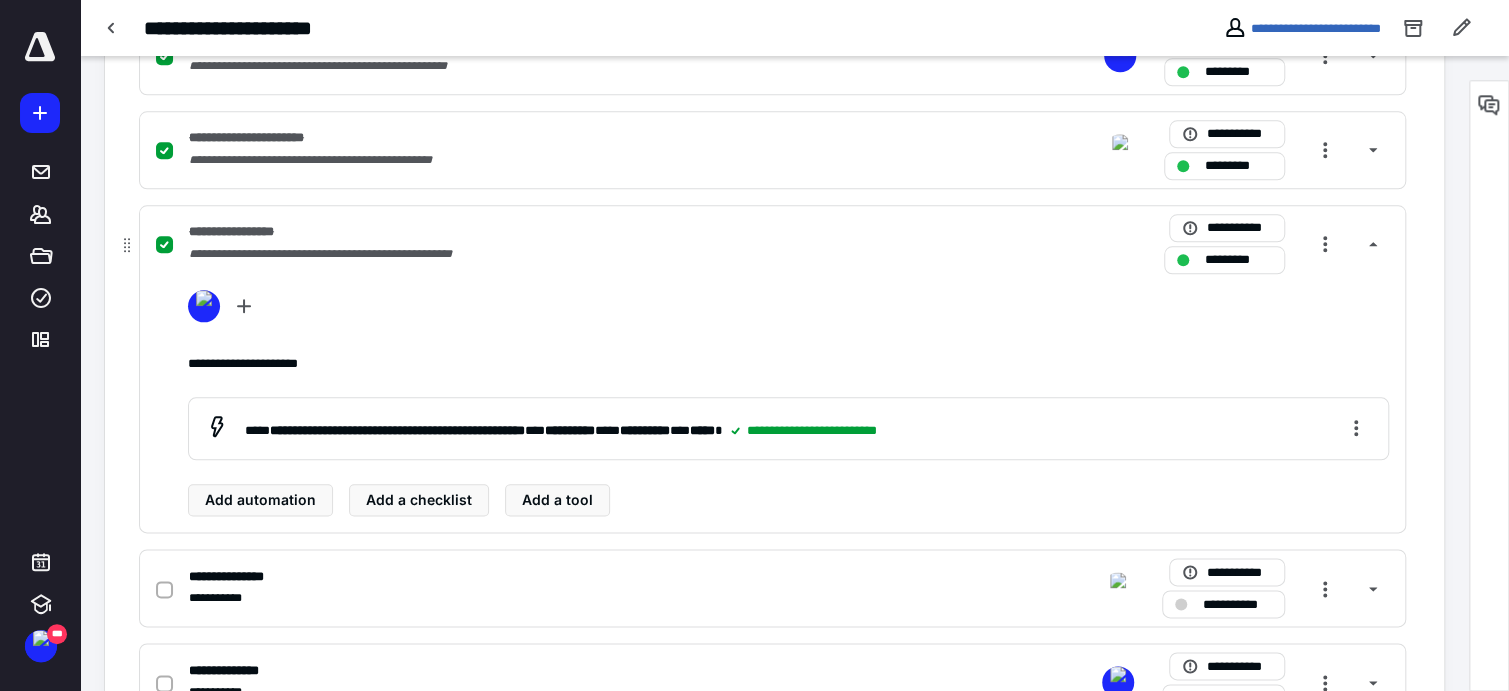 scroll, scrollTop: 1166, scrollLeft: 0, axis: vertical 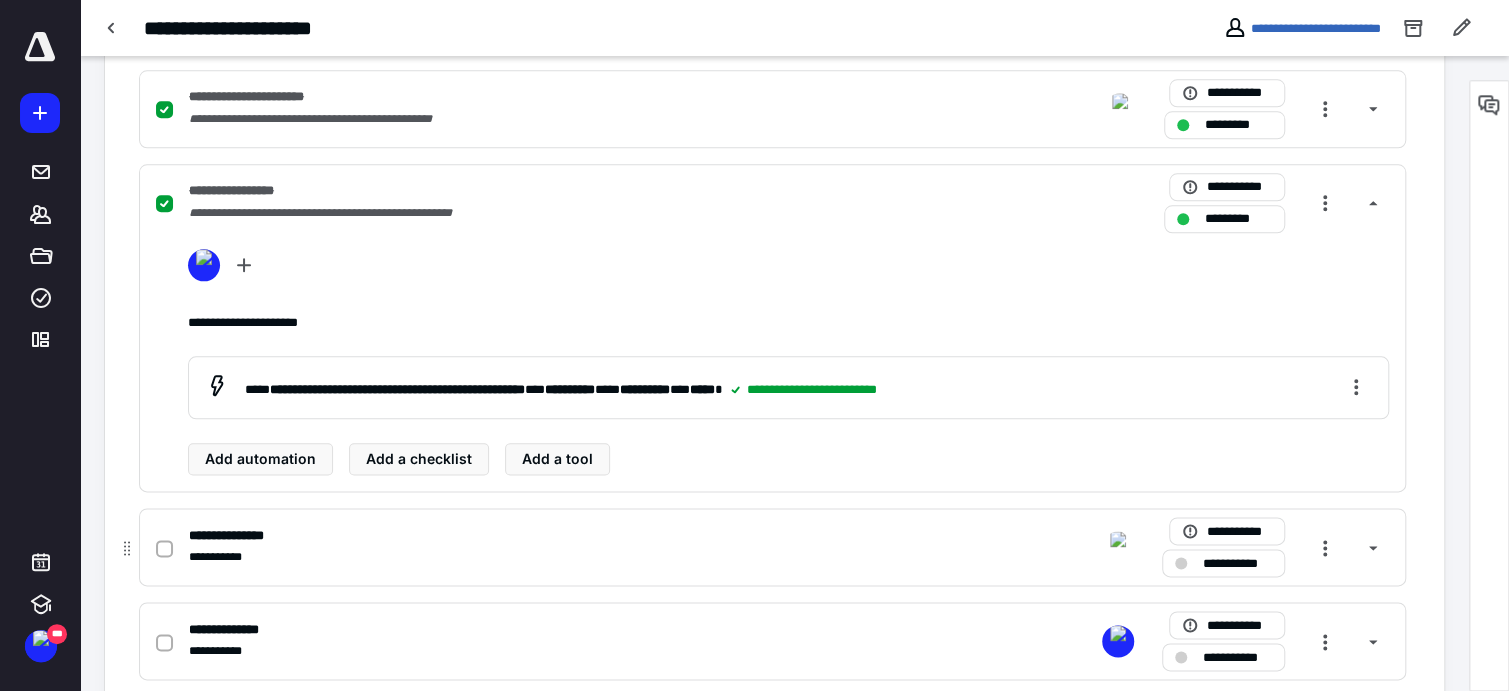 click on "**********" at bounding box center [1237, 563] 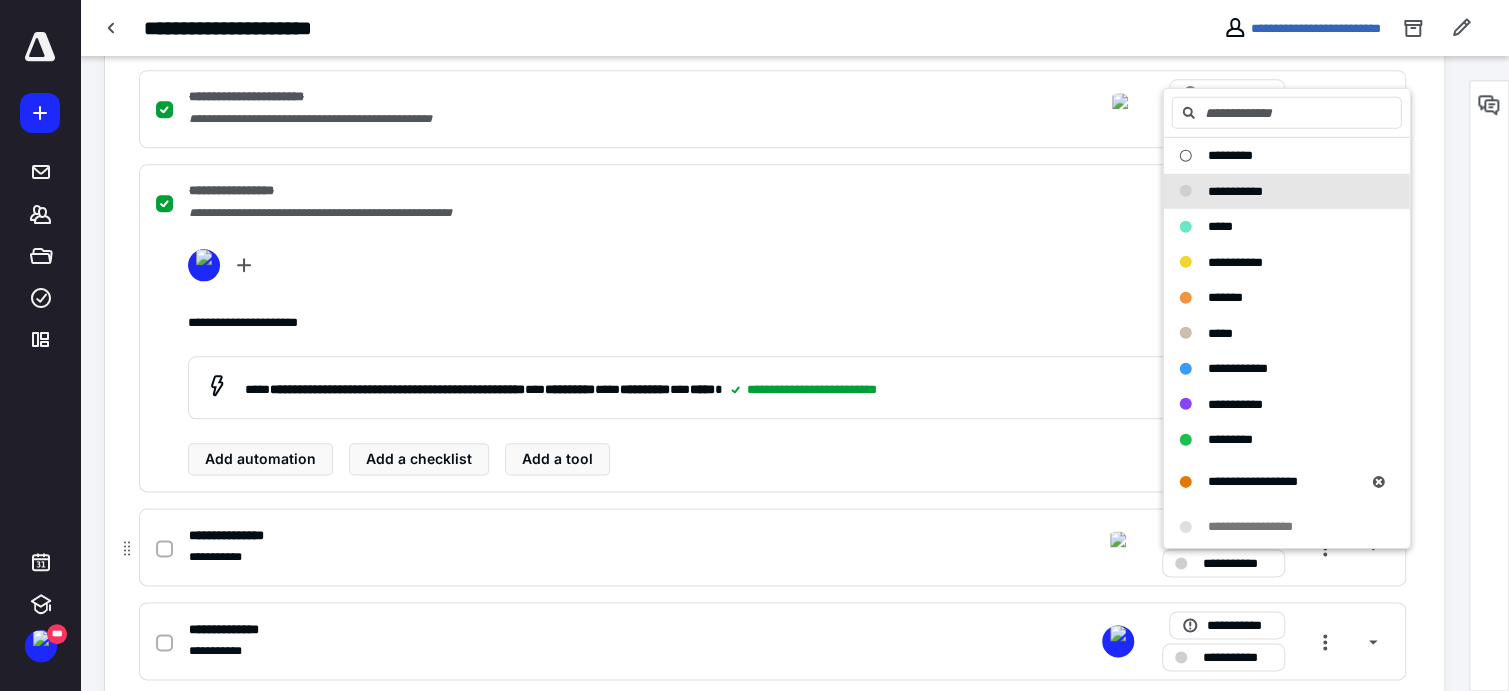 click on "**********" at bounding box center (510, 557) 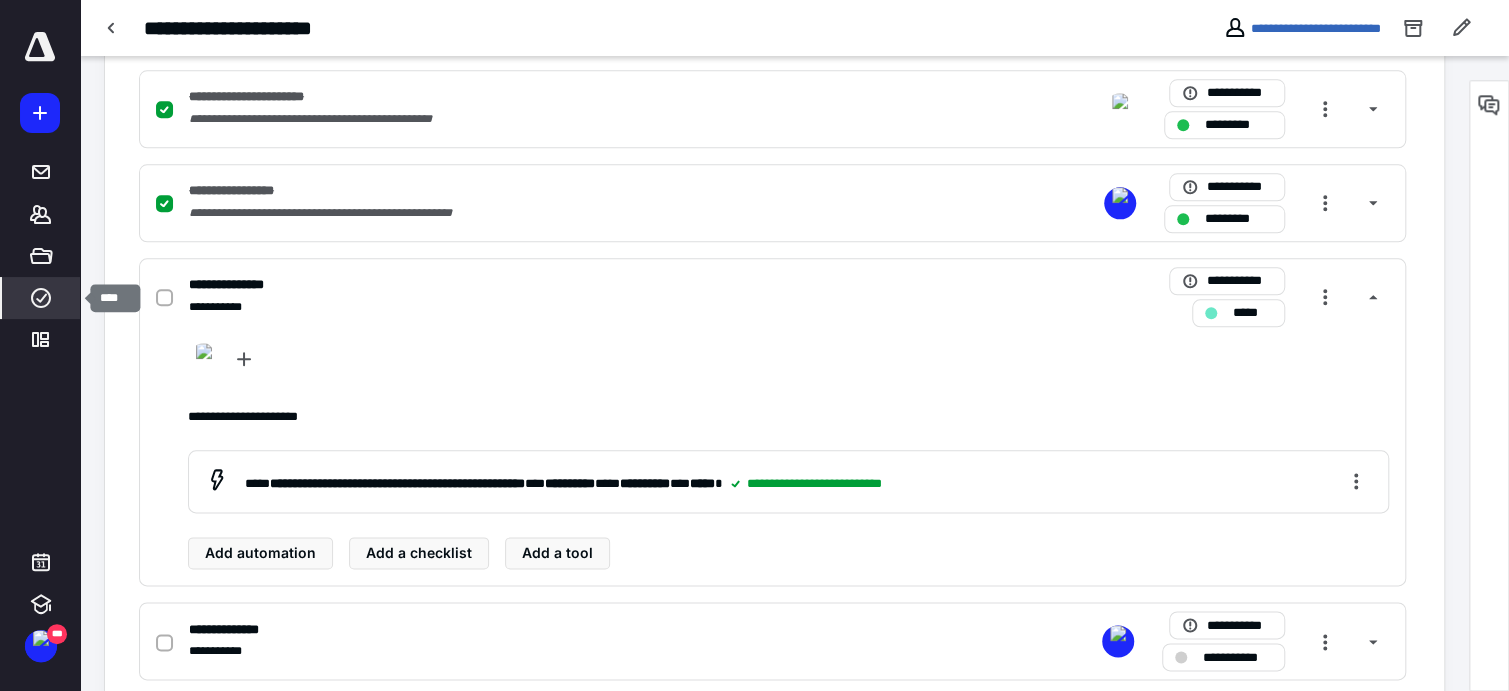 click 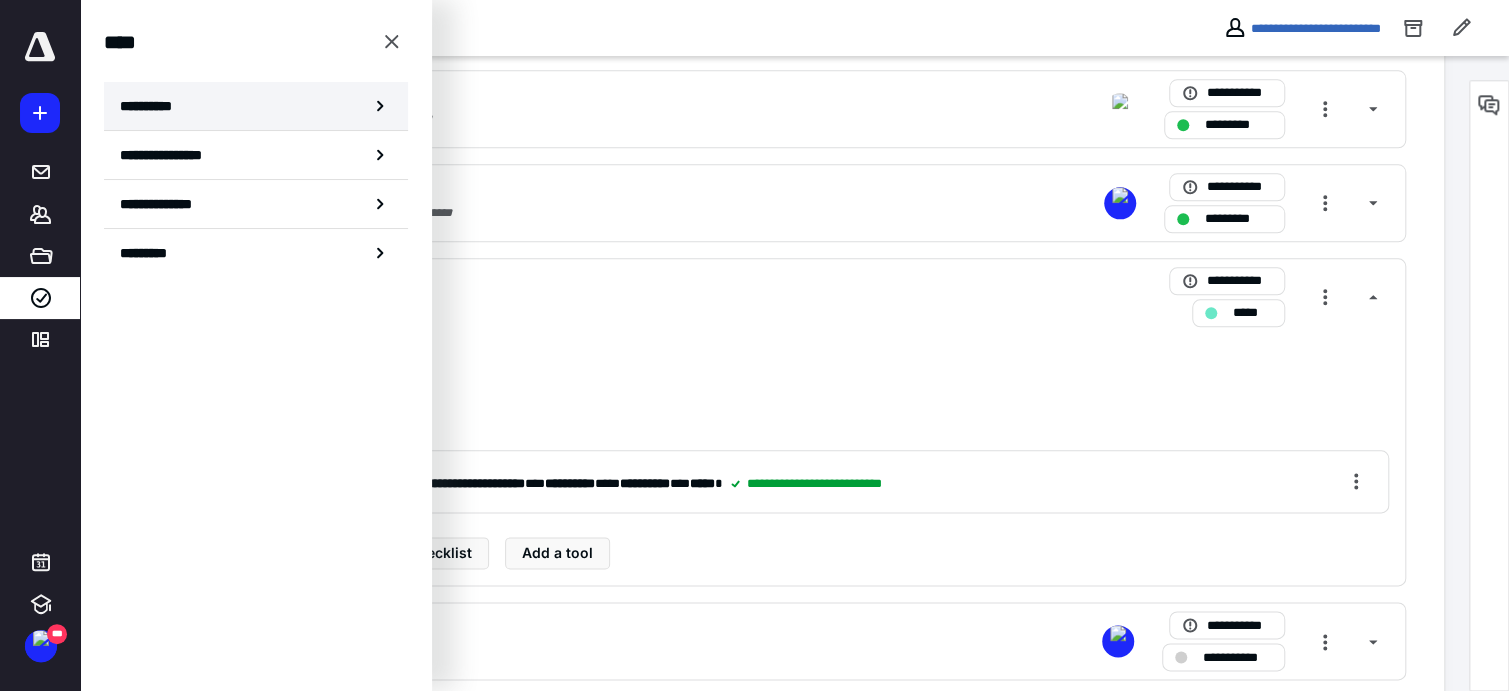 click on "**********" at bounding box center [256, 106] 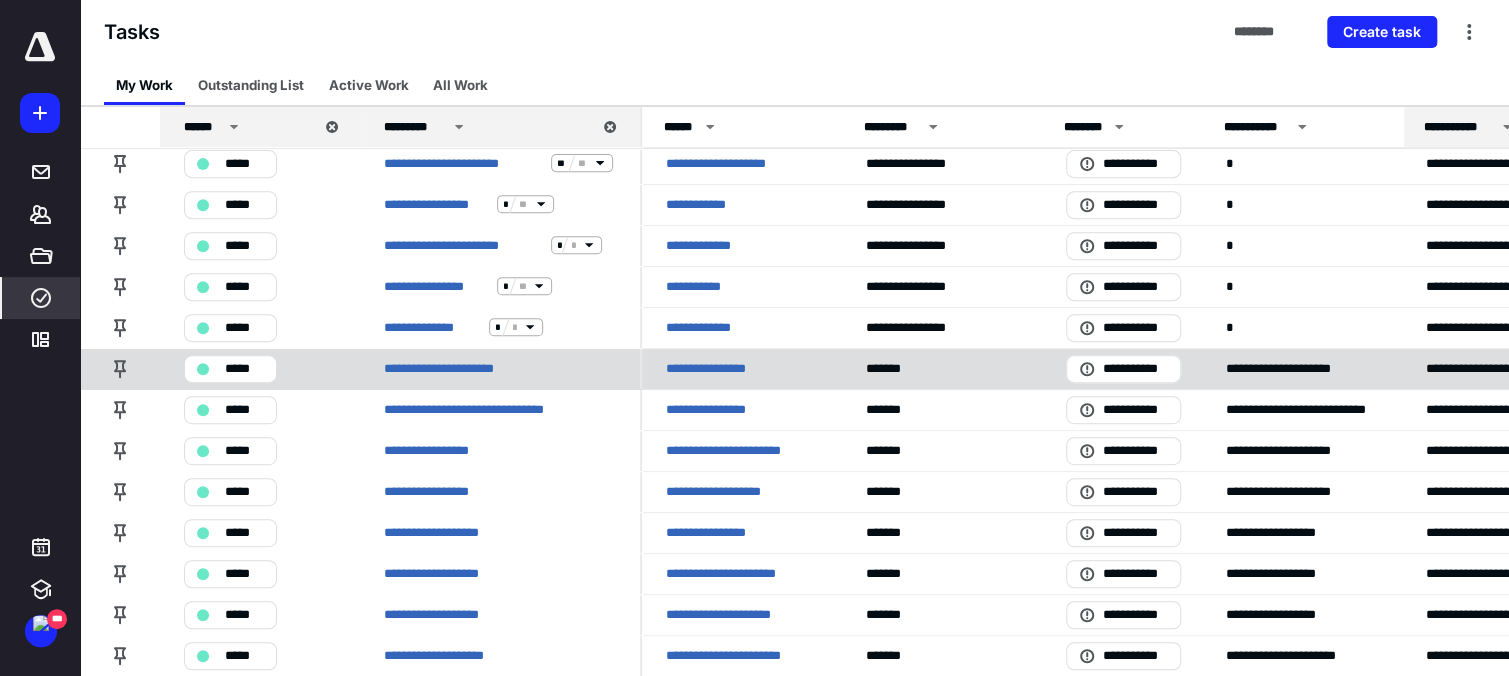 scroll, scrollTop: 399, scrollLeft: 0, axis: vertical 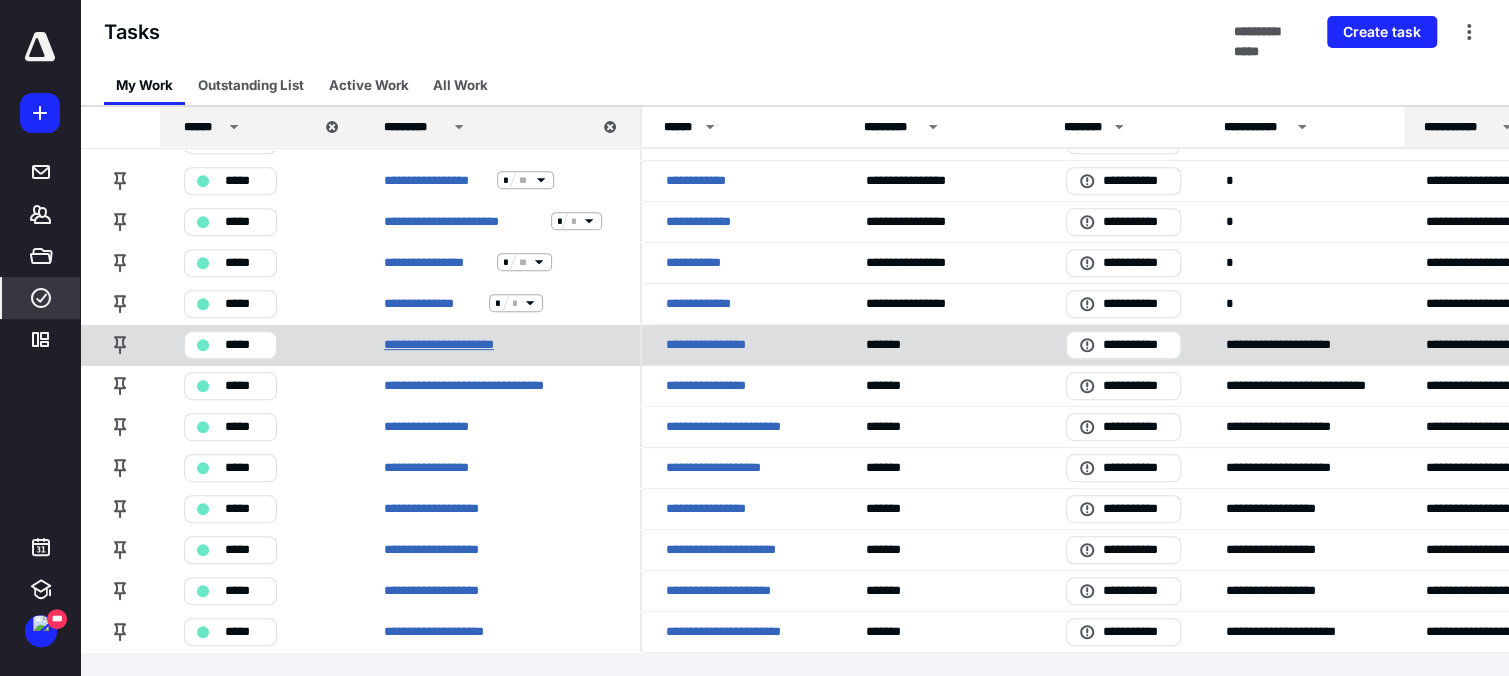 click on "**********" at bounding box center [455, 344] 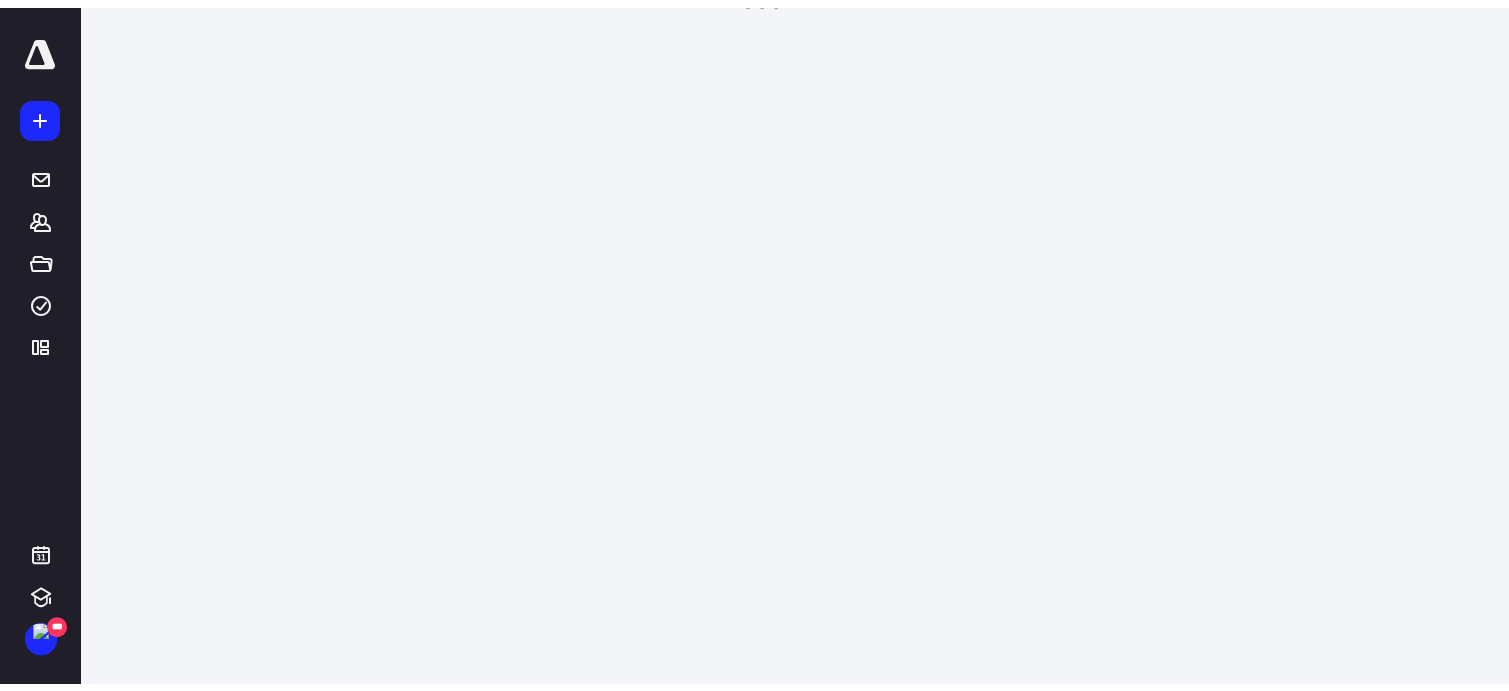 scroll, scrollTop: 0, scrollLeft: 0, axis: both 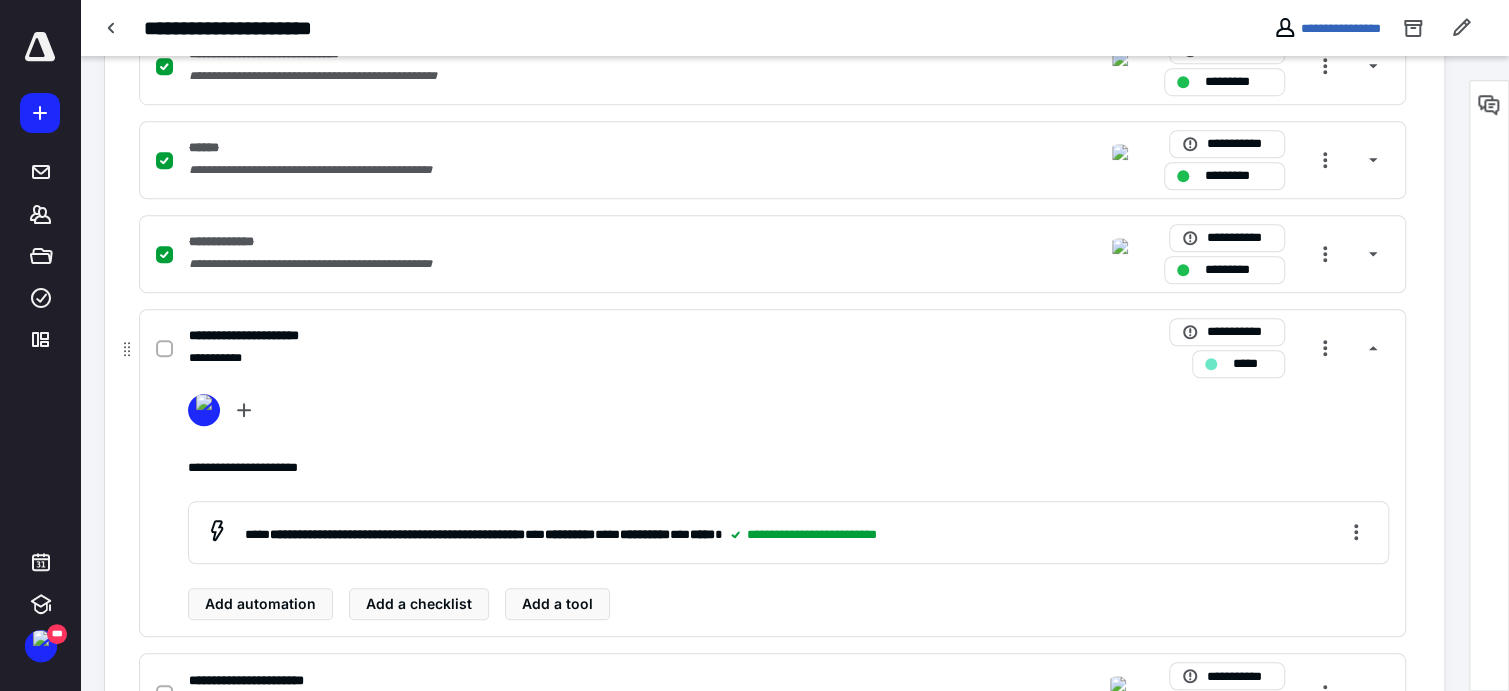 click 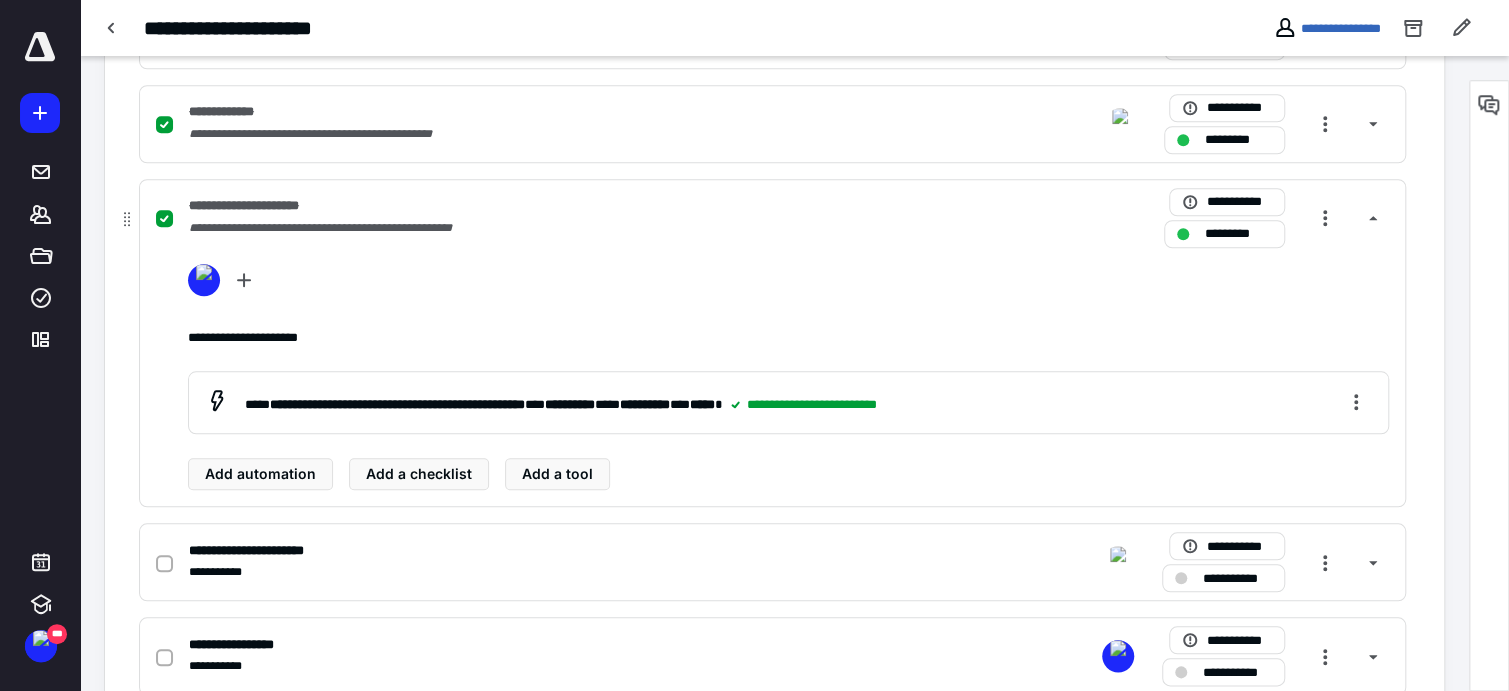 scroll, scrollTop: 1000, scrollLeft: 0, axis: vertical 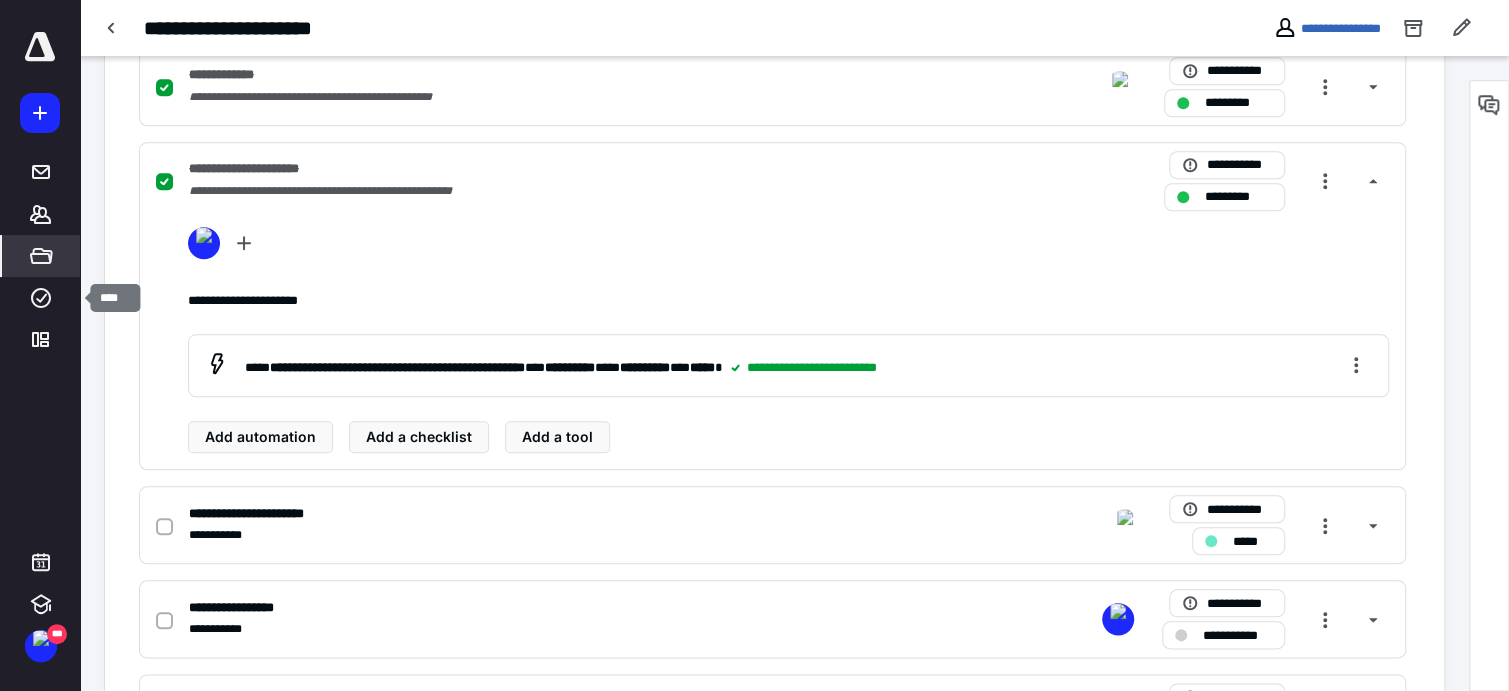 drag, startPoint x: 36, startPoint y: 289, endPoint x: 50, endPoint y: 264, distance: 28.653097 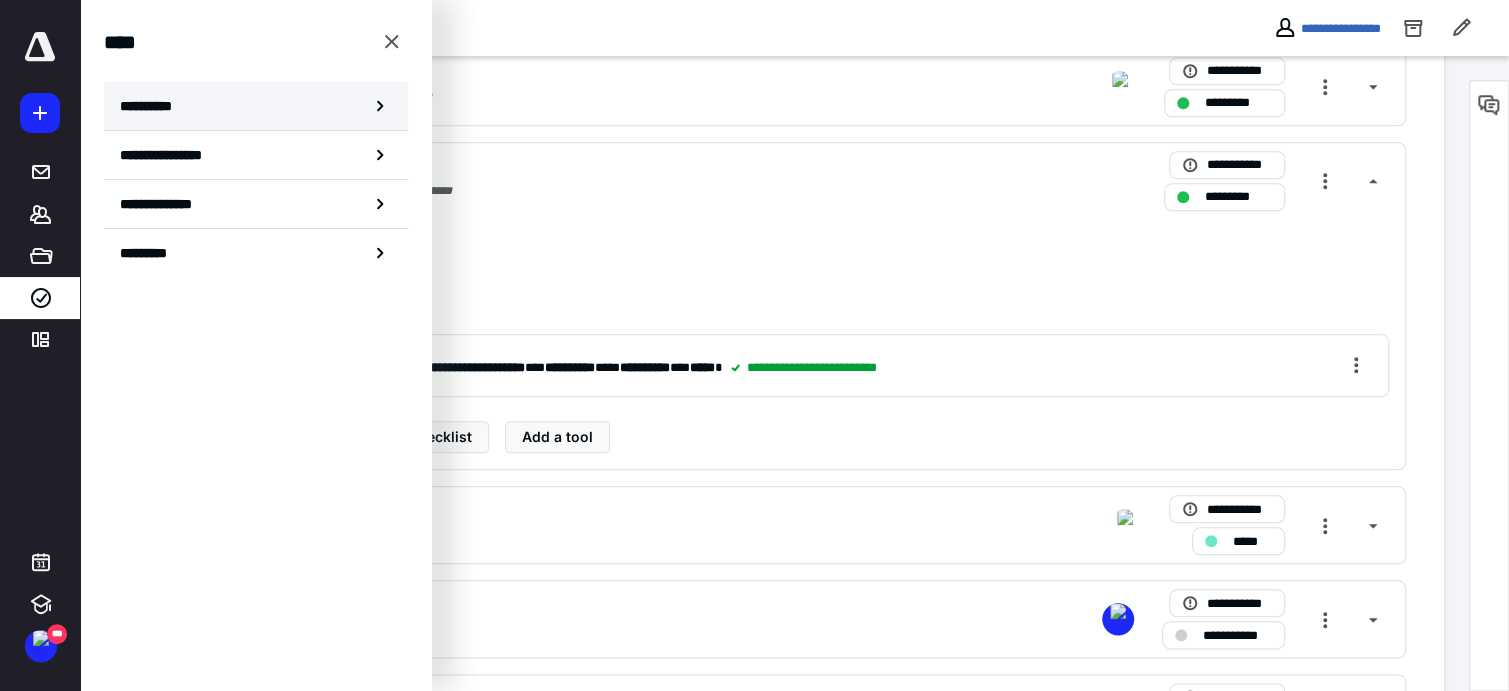 click on "**********" at bounding box center (153, 106) 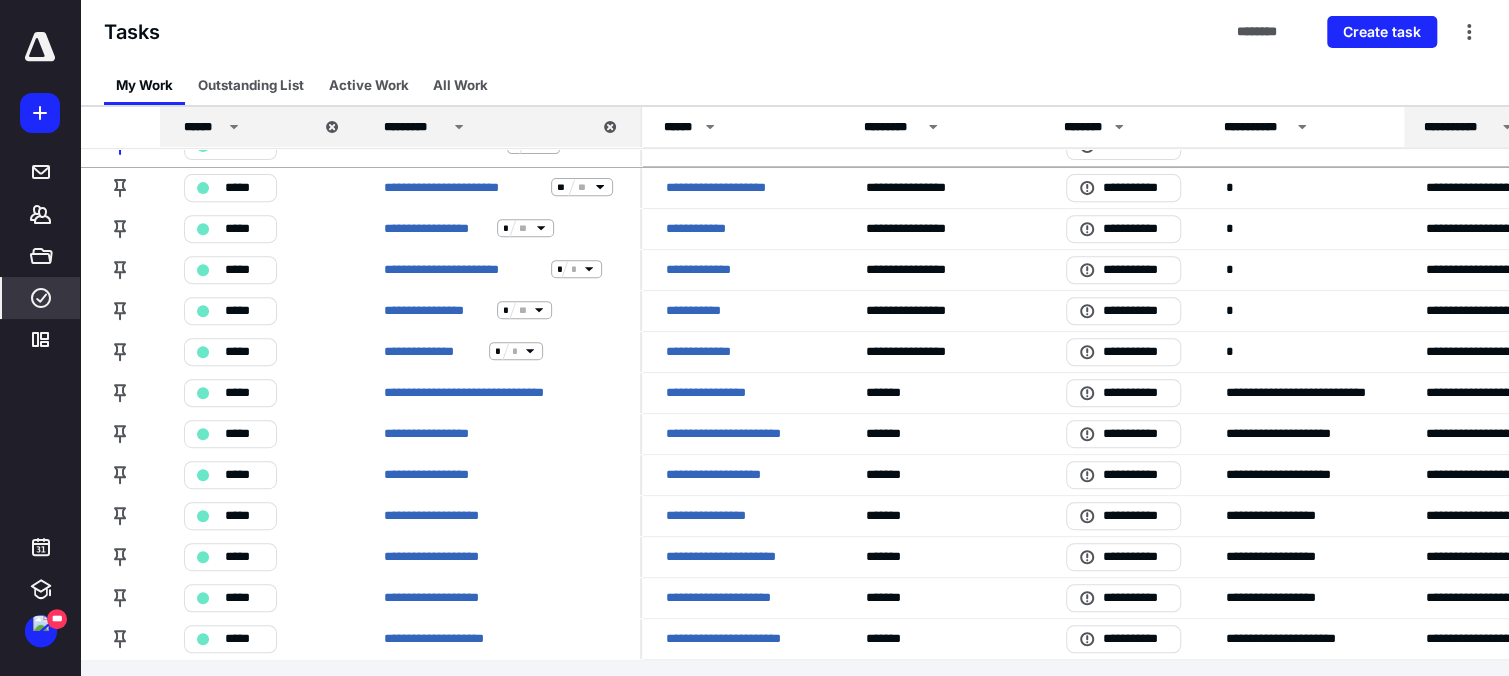 scroll, scrollTop: 357, scrollLeft: 0, axis: vertical 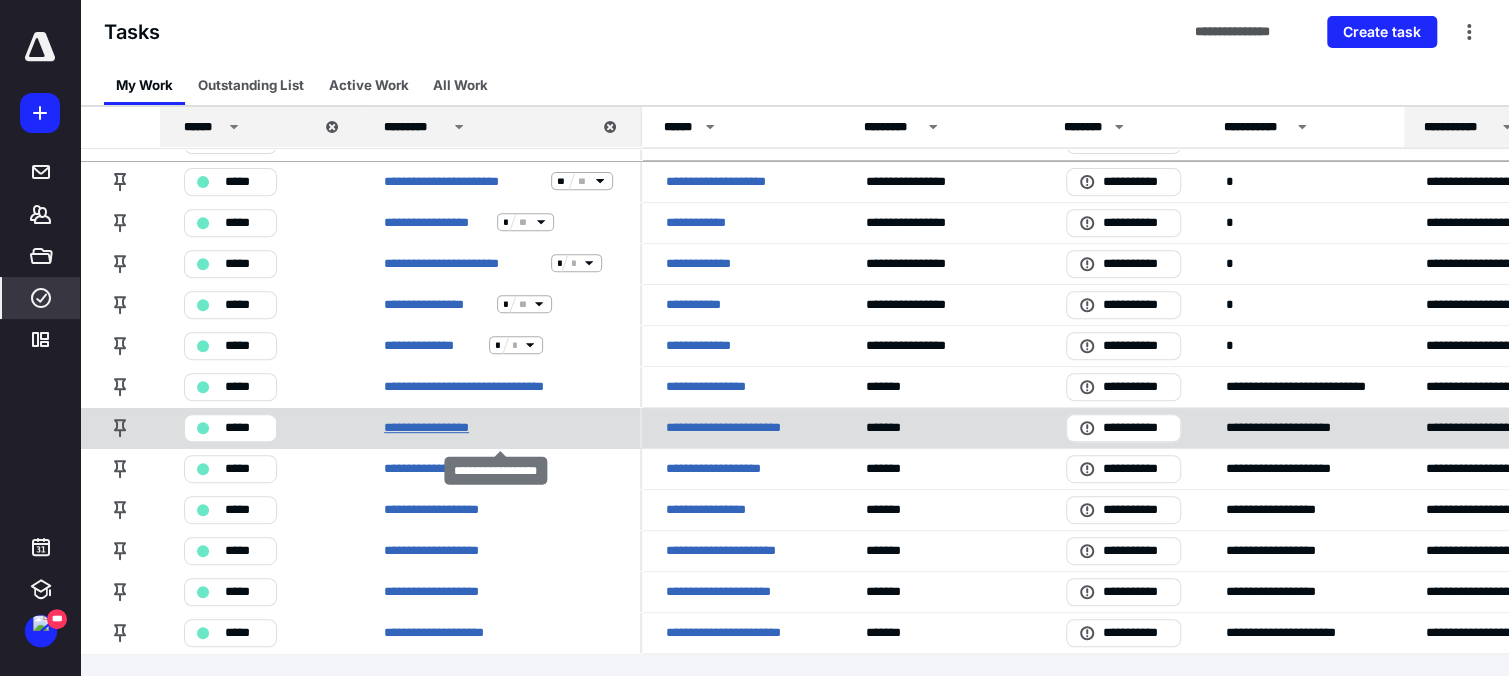click on "**********" at bounding box center [432, 427] 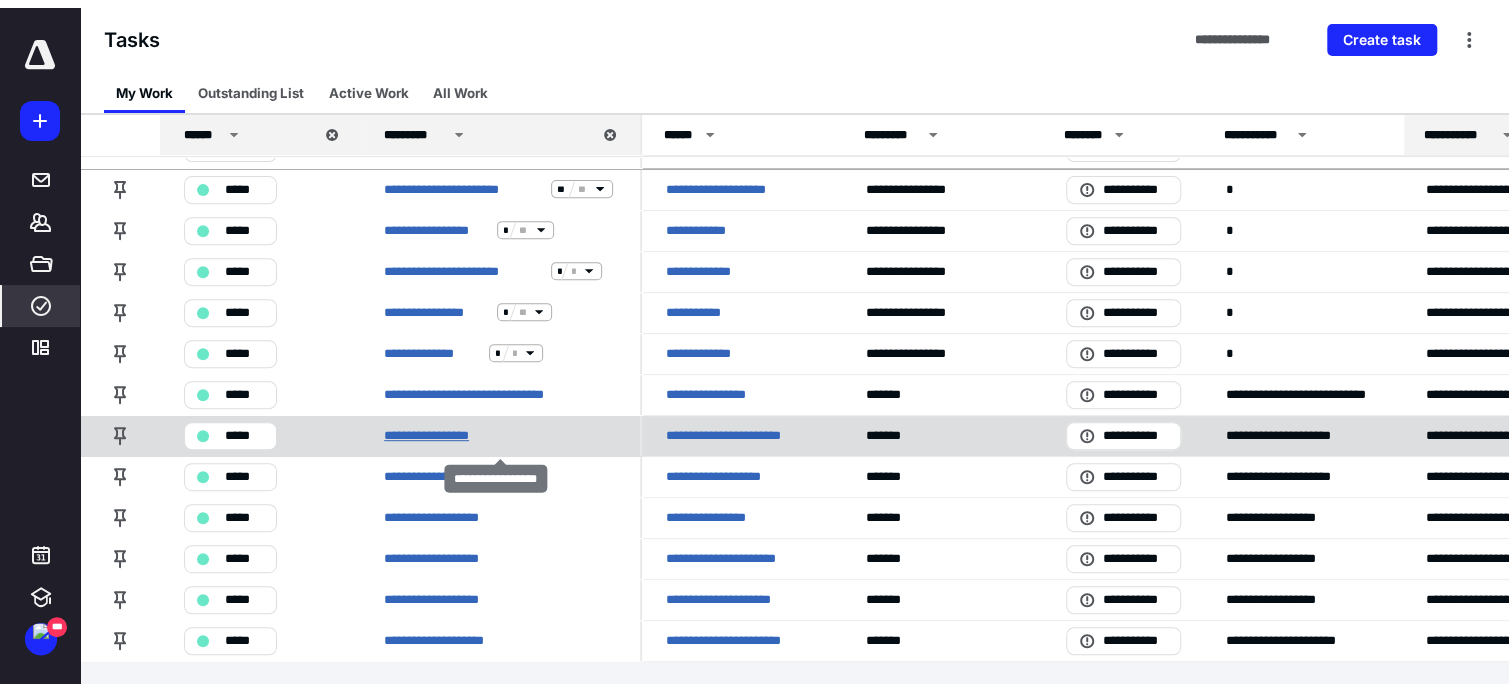 scroll, scrollTop: 0, scrollLeft: 0, axis: both 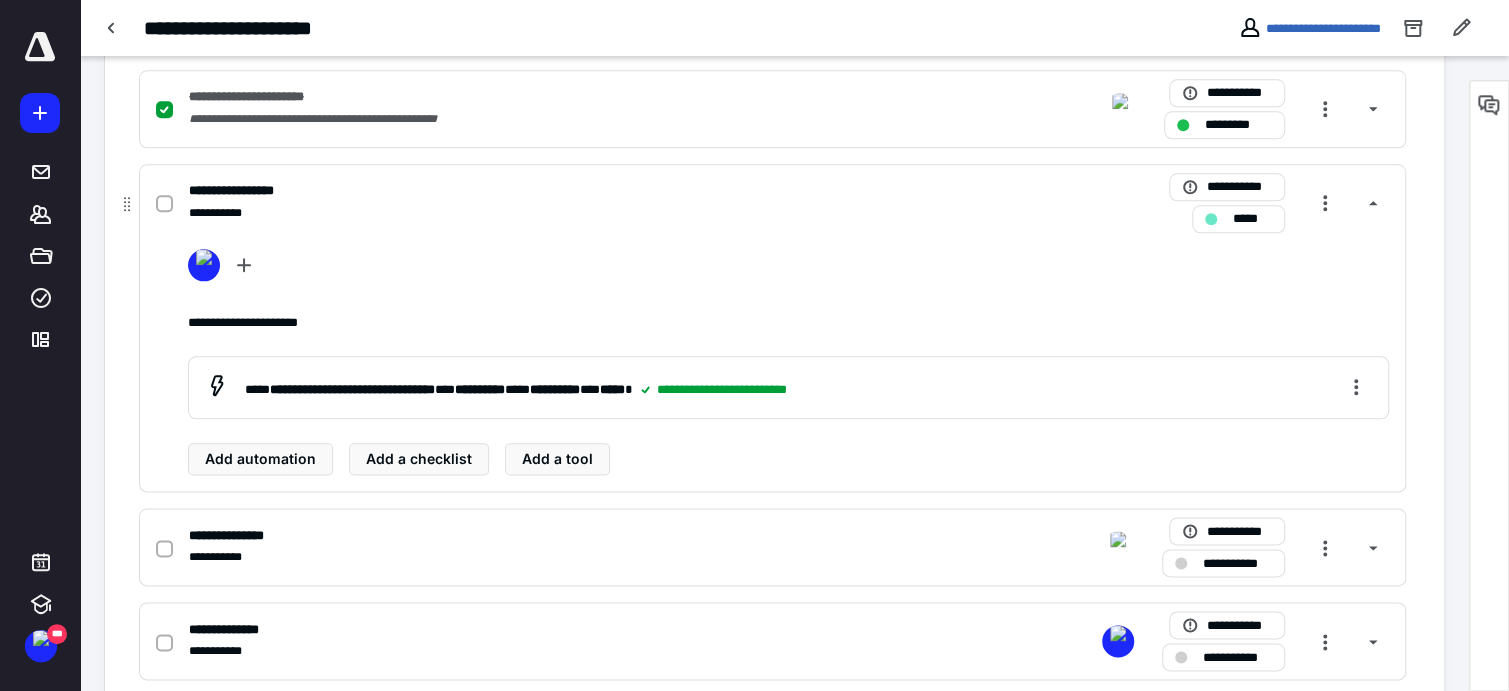 click 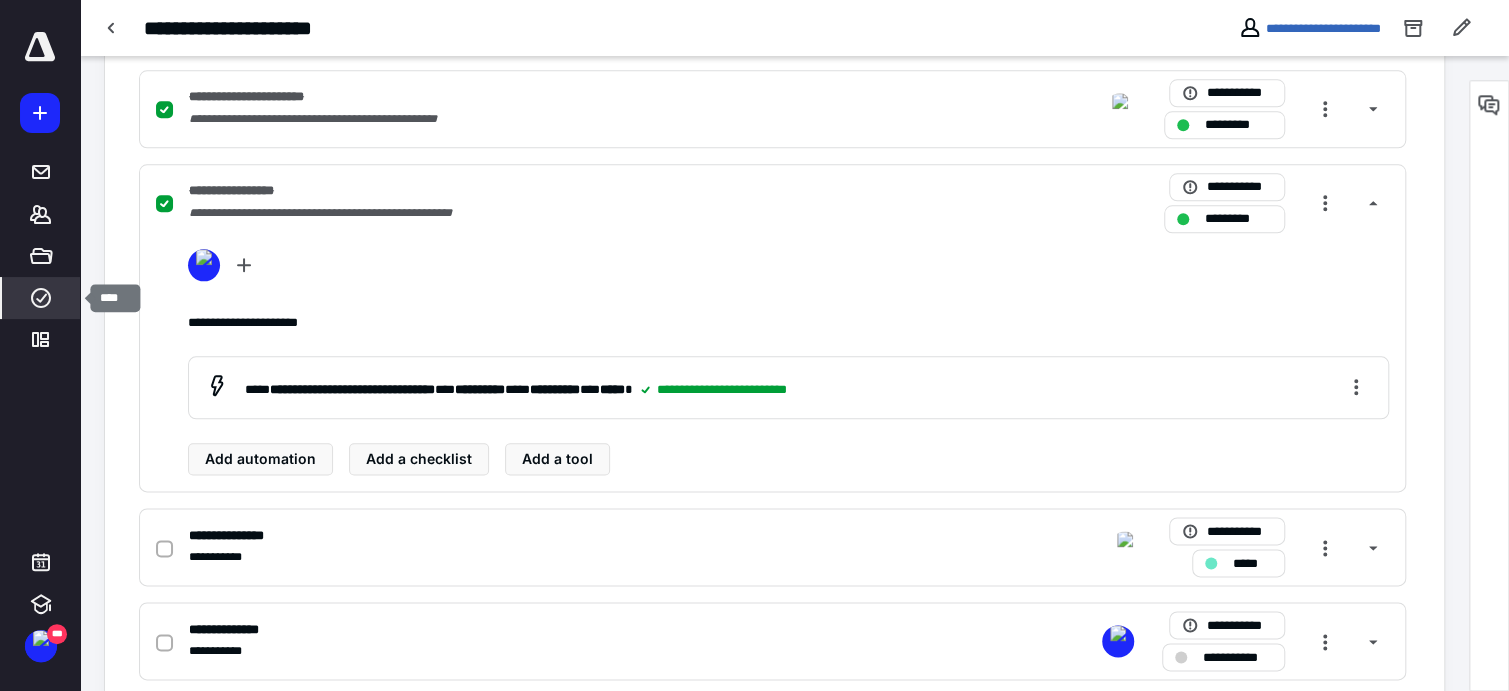 click 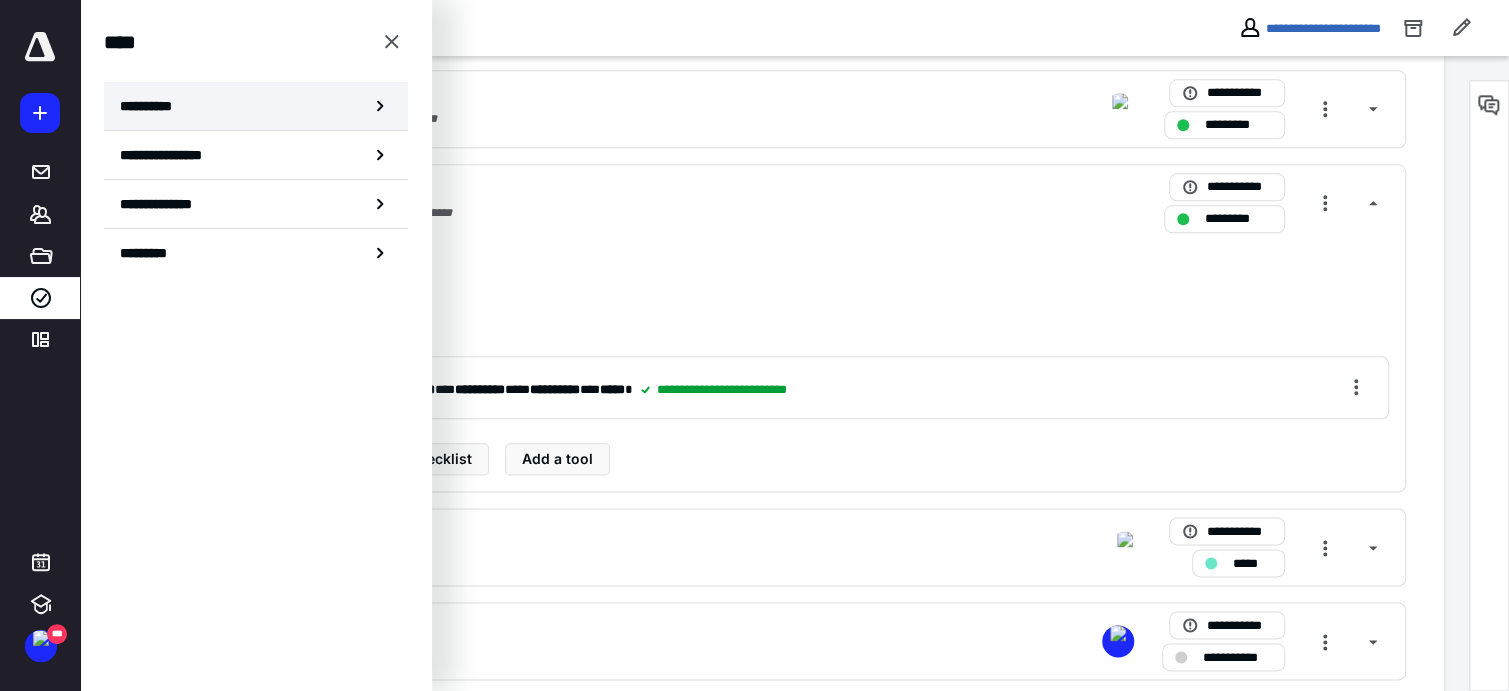 click on "**********" at bounding box center (153, 106) 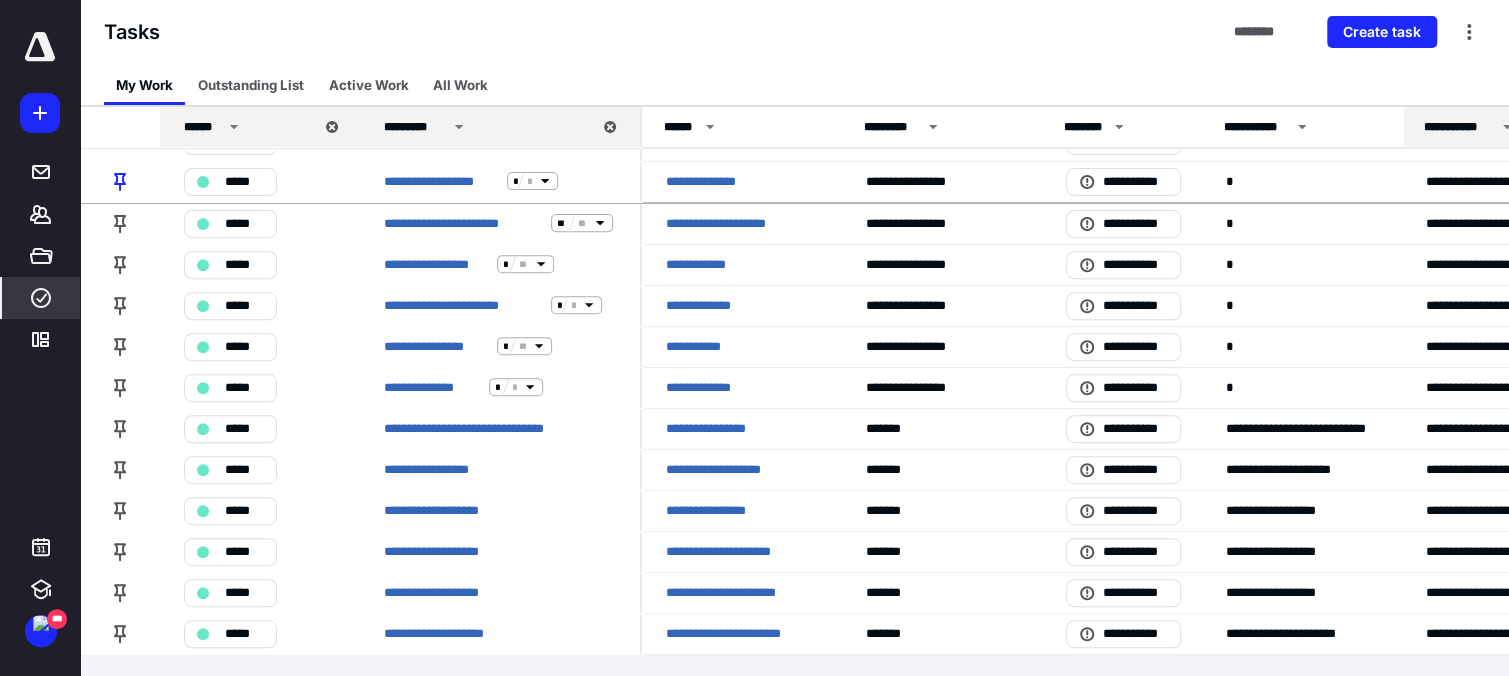 scroll, scrollTop: 317, scrollLeft: 0, axis: vertical 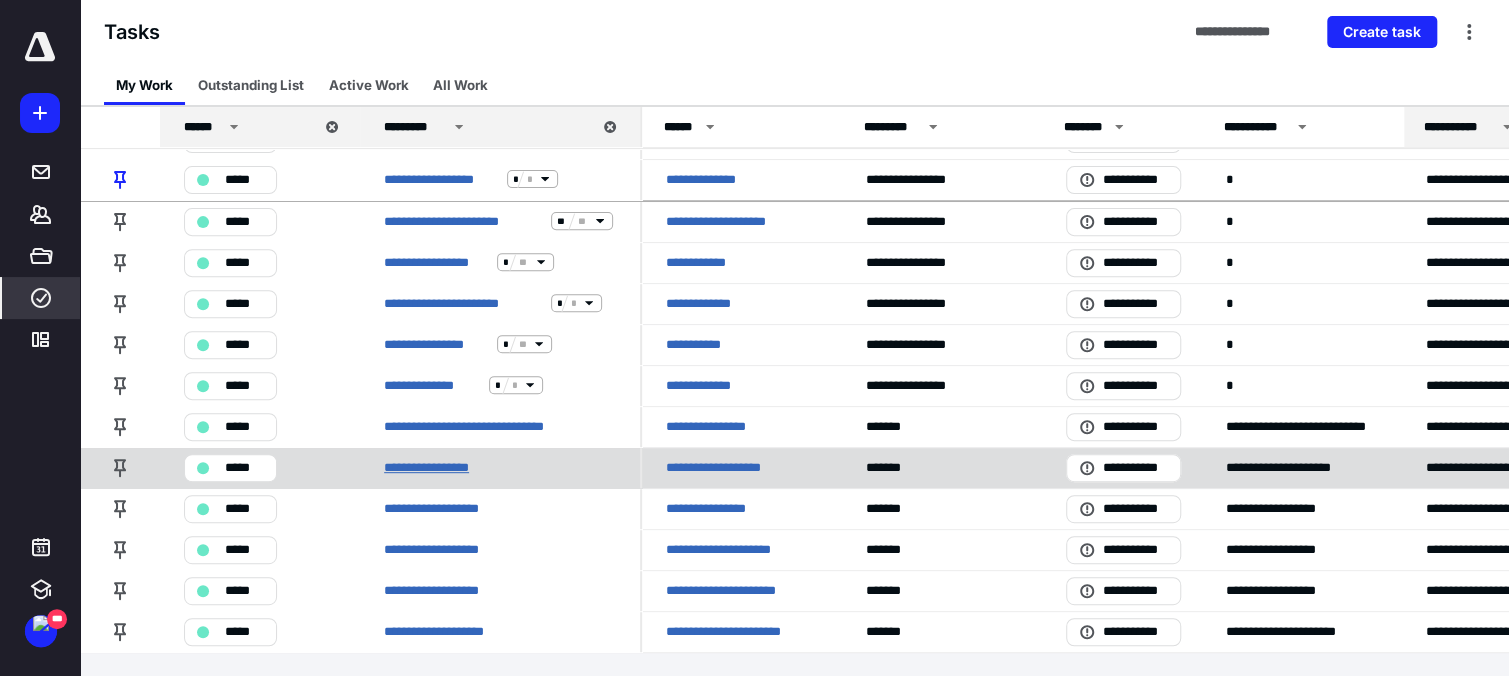 click on "**********" at bounding box center (432, 467) 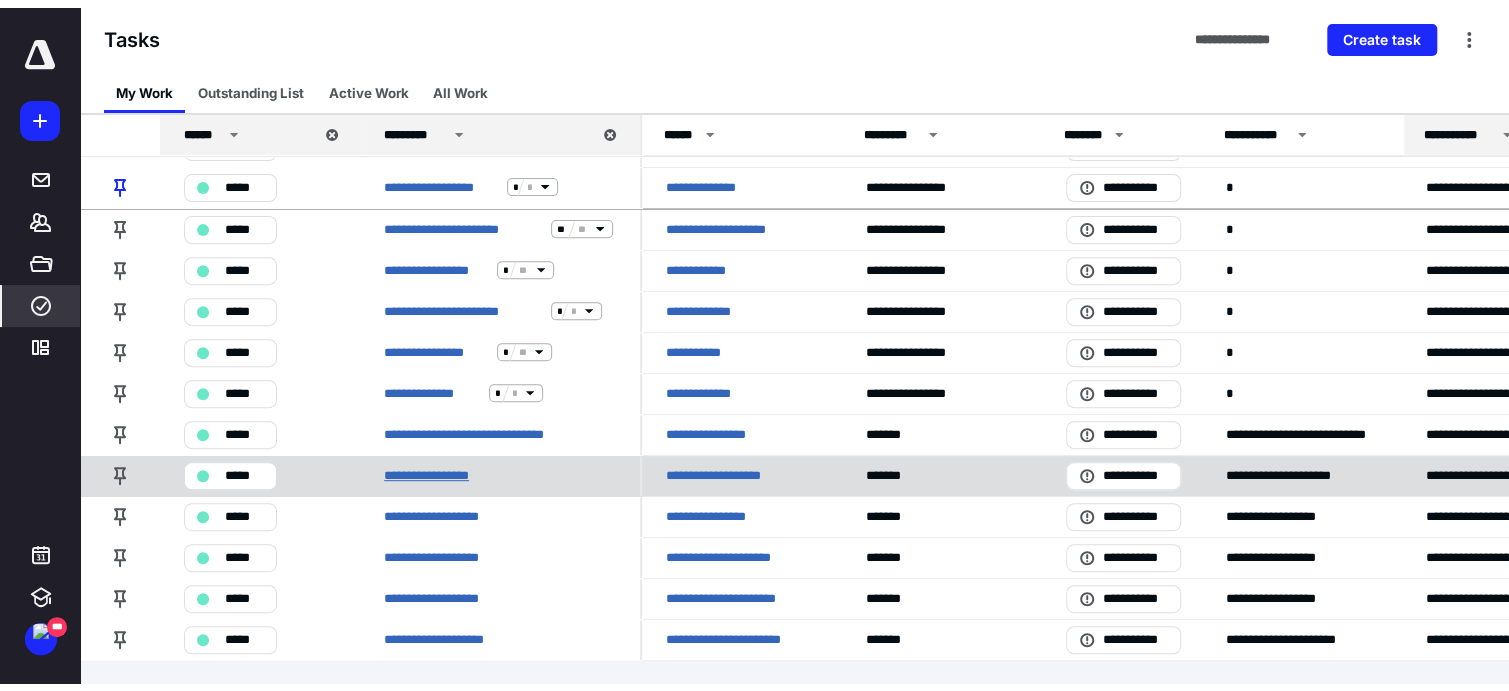 scroll, scrollTop: 0, scrollLeft: 0, axis: both 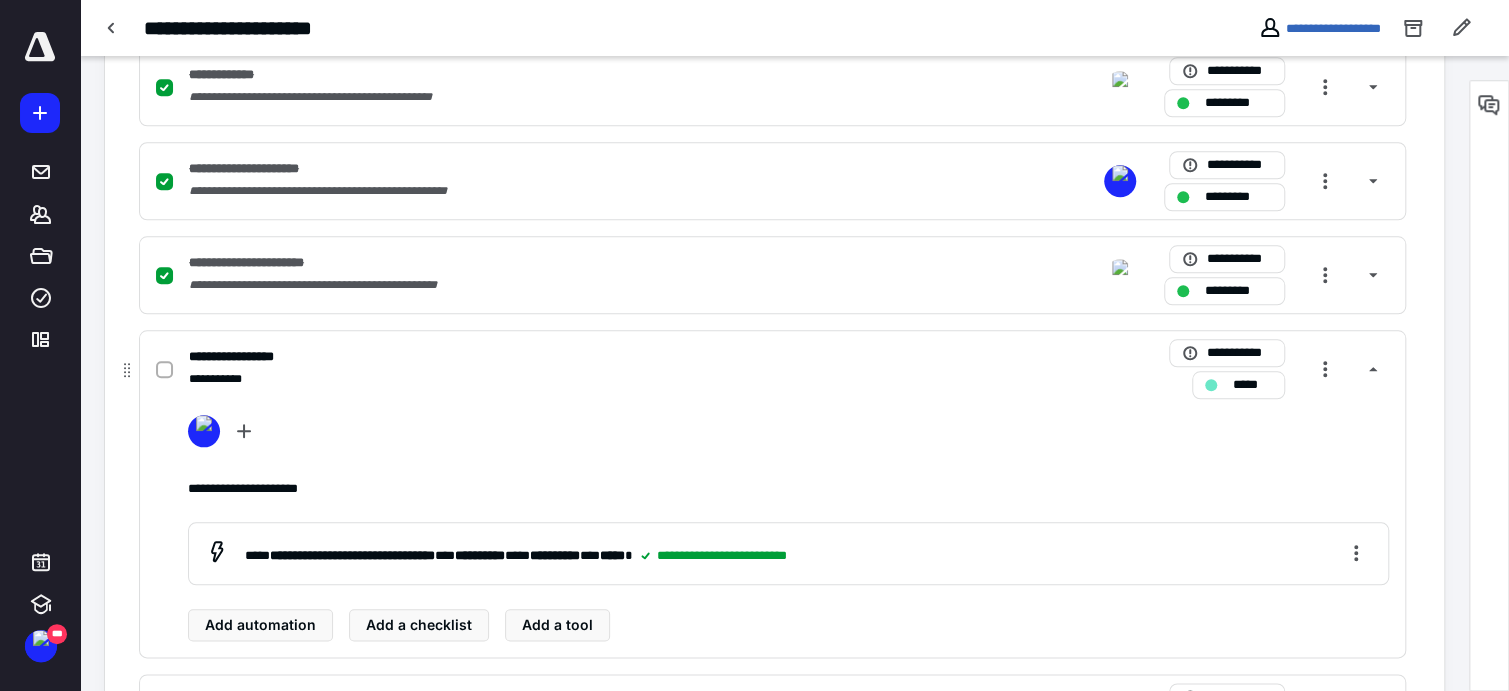 click 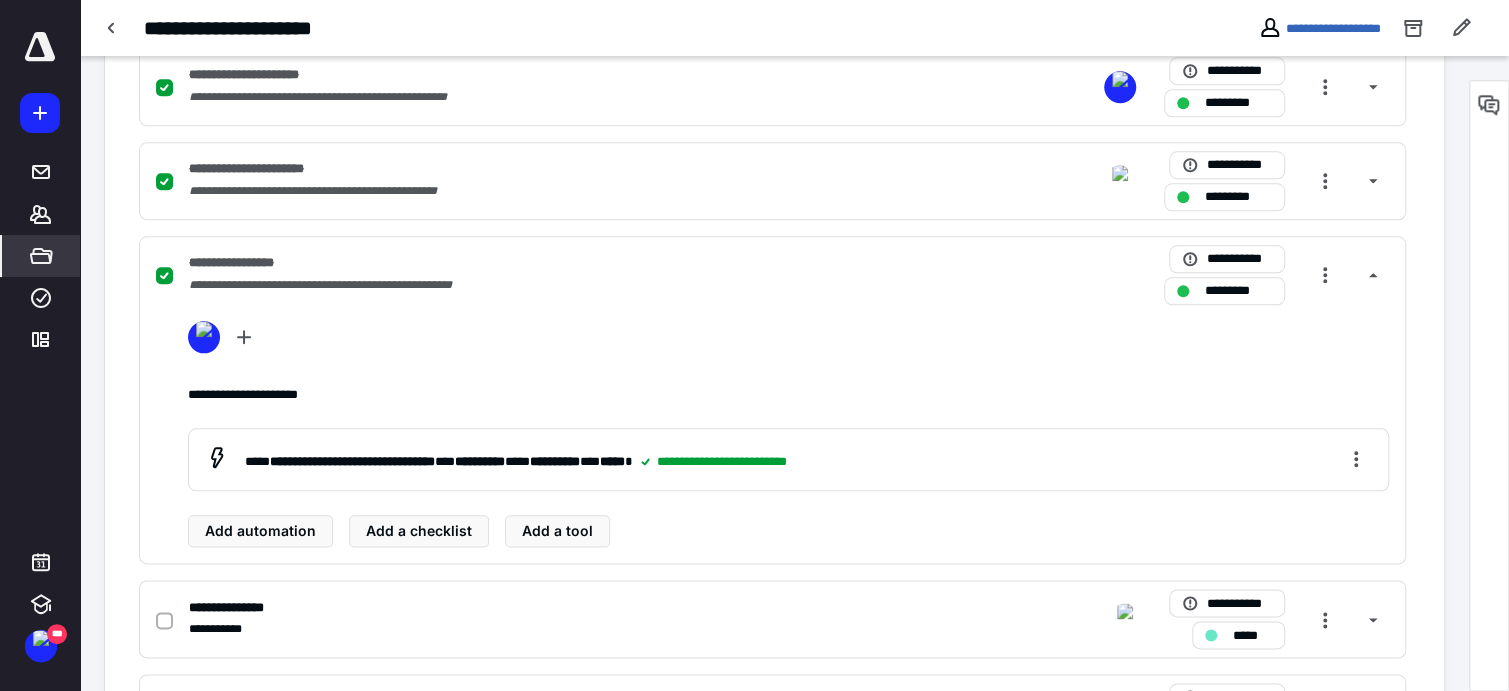 scroll, scrollTop: 1000, scrollLeft: 0, axis: vertical 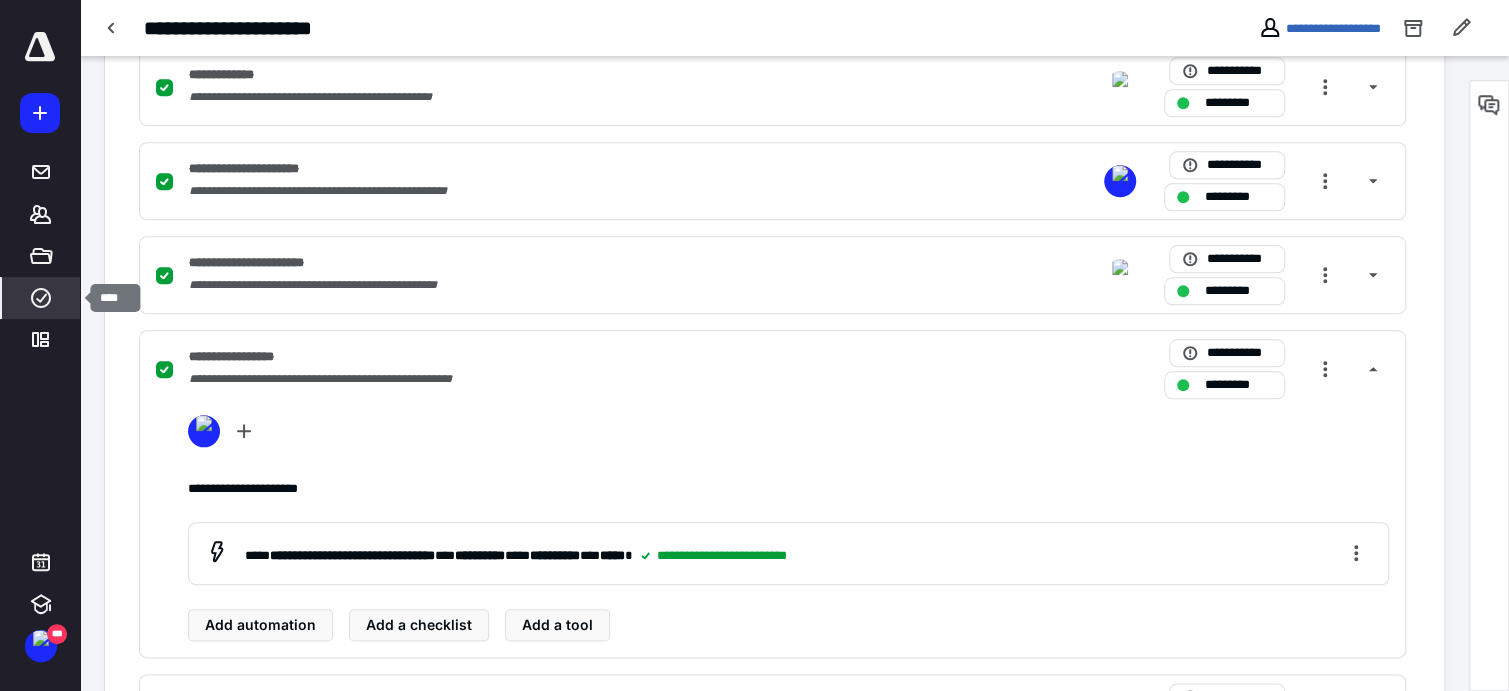 click 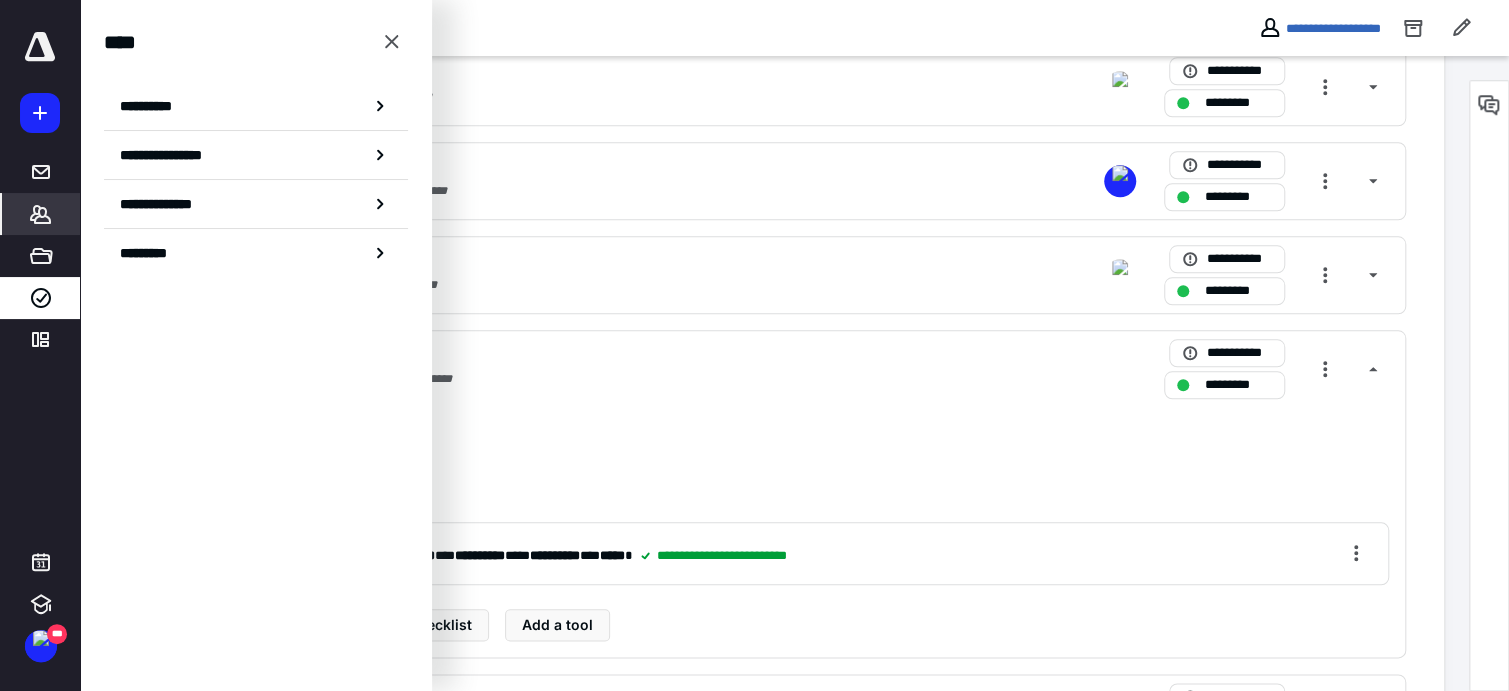click 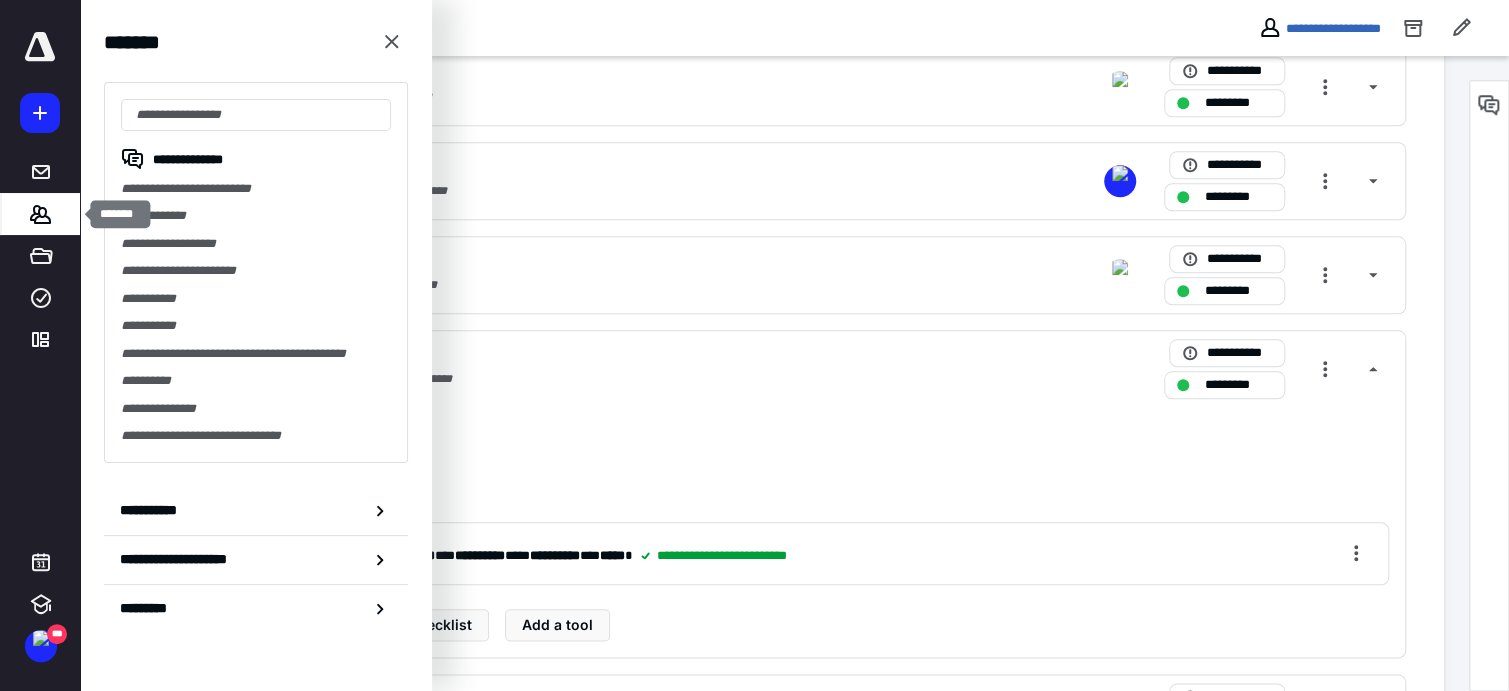 click 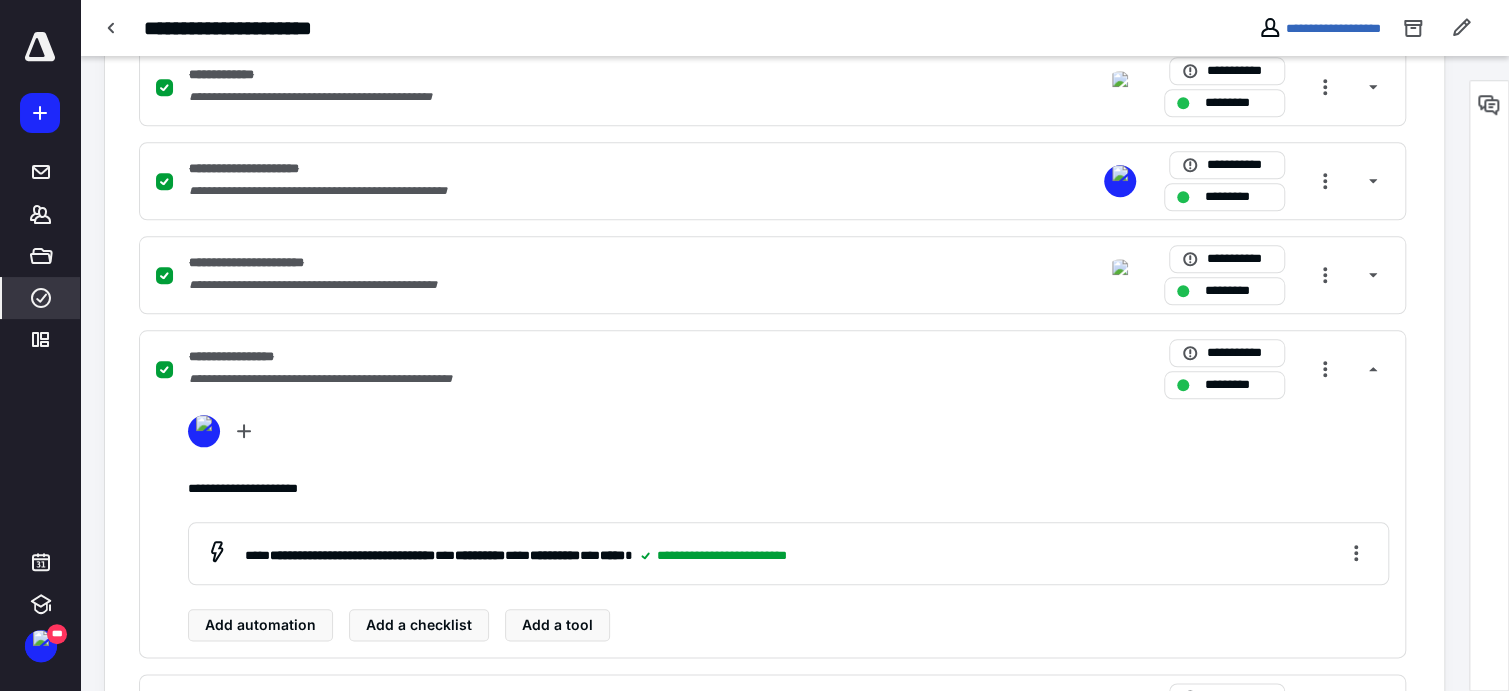 click 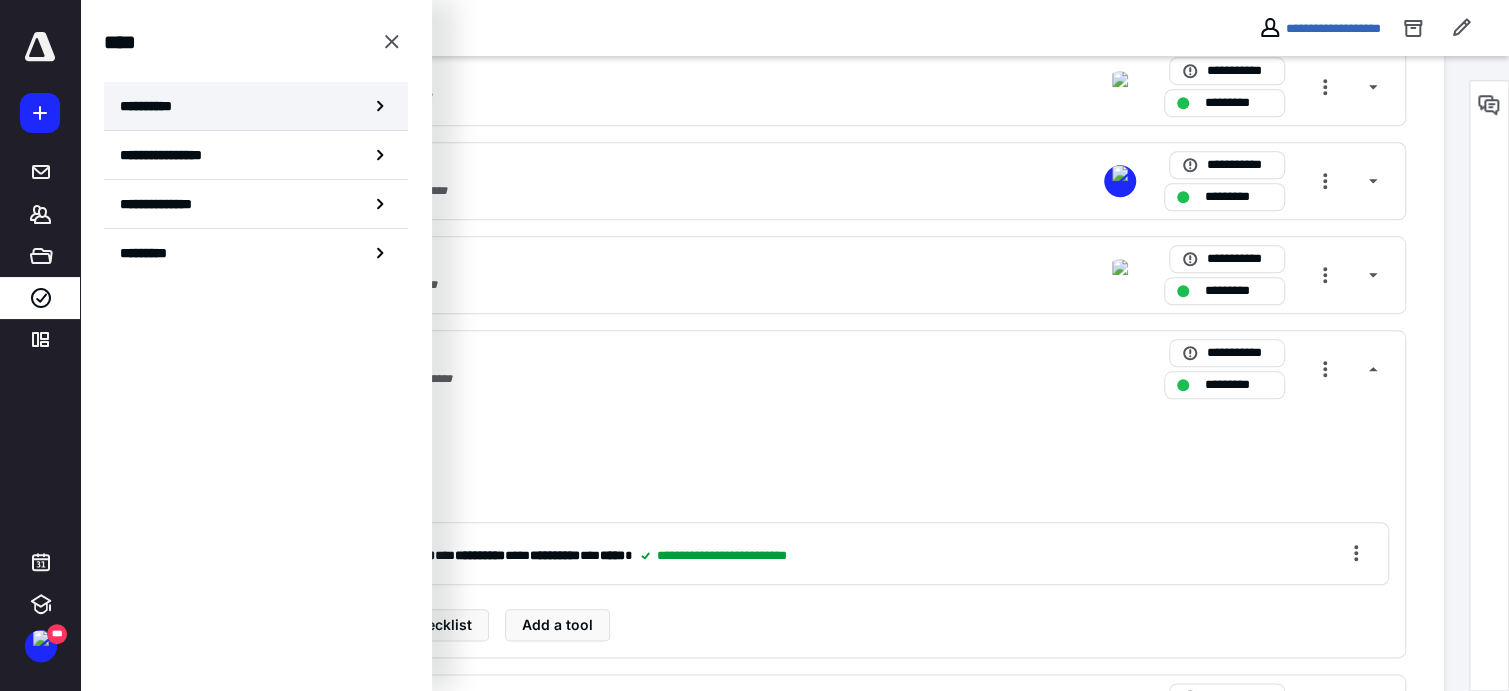 click on "**********" at bounding box center (153, 106) 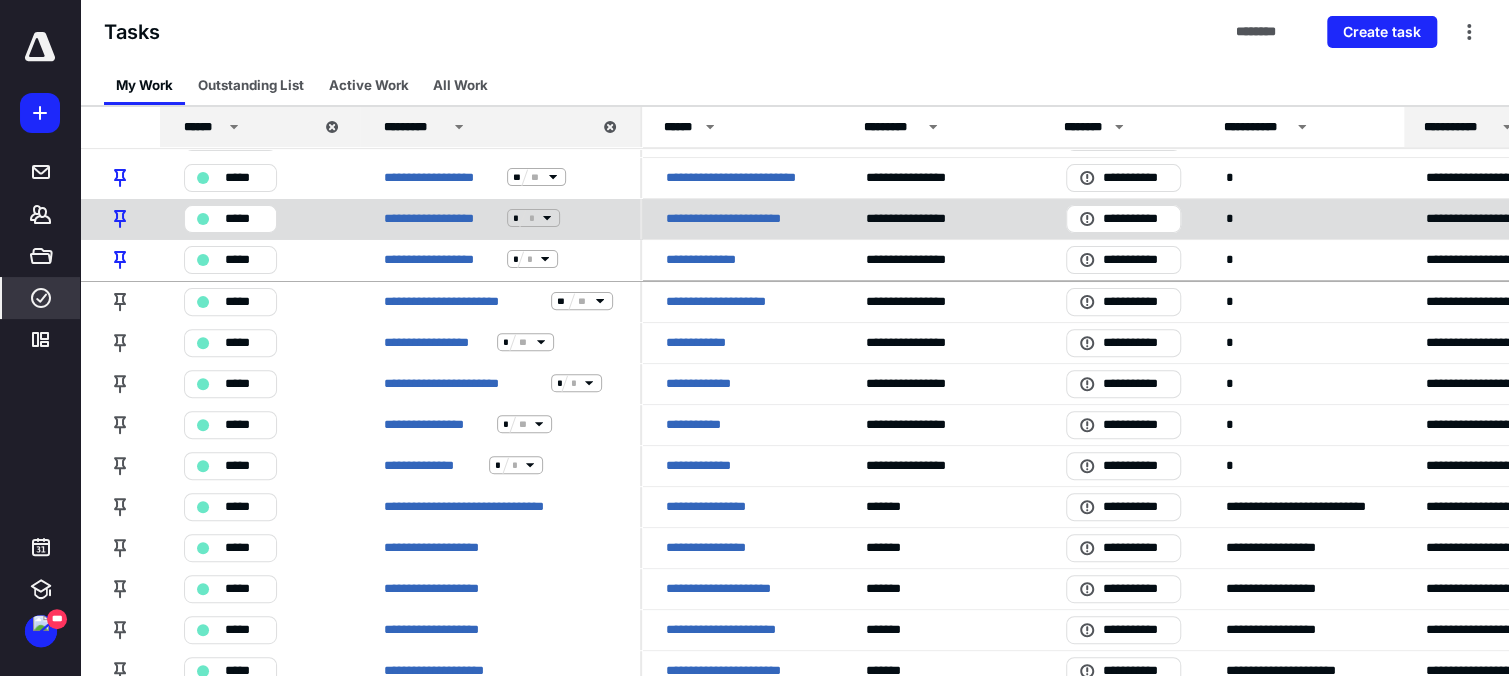 scroll, scrollTop: 275, scrollLeft: 0, axis: vertical 